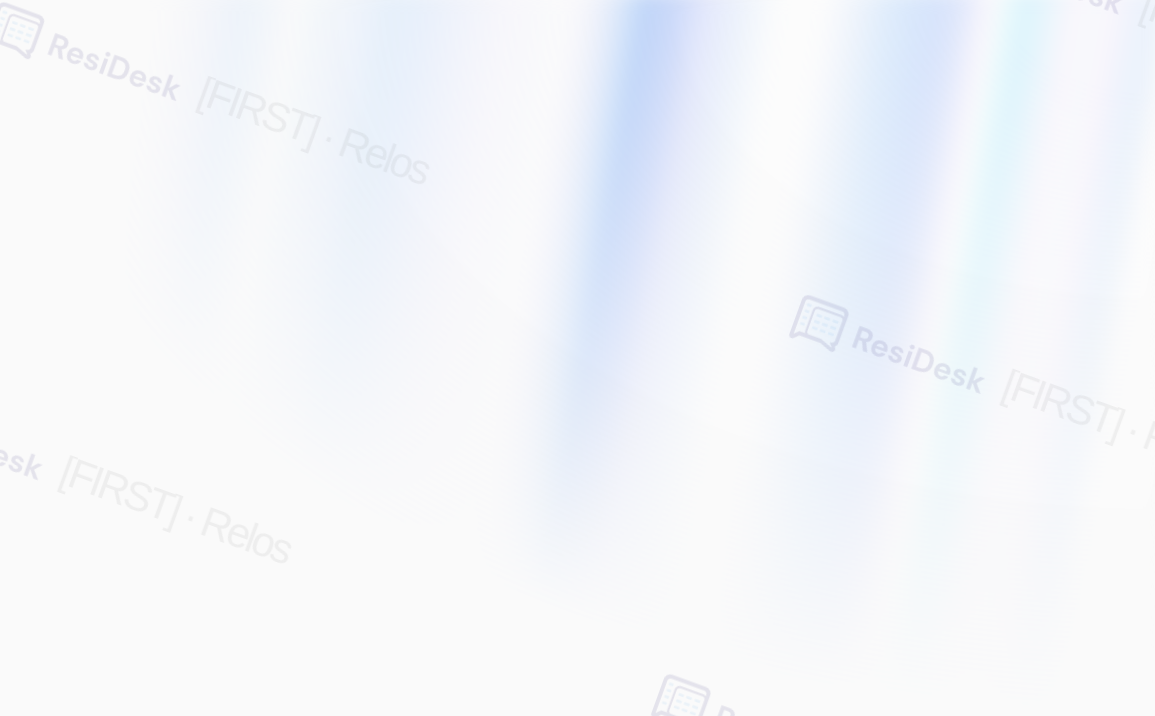 scroll, scrollTop: 0, scrollLeft: 0, axis: both 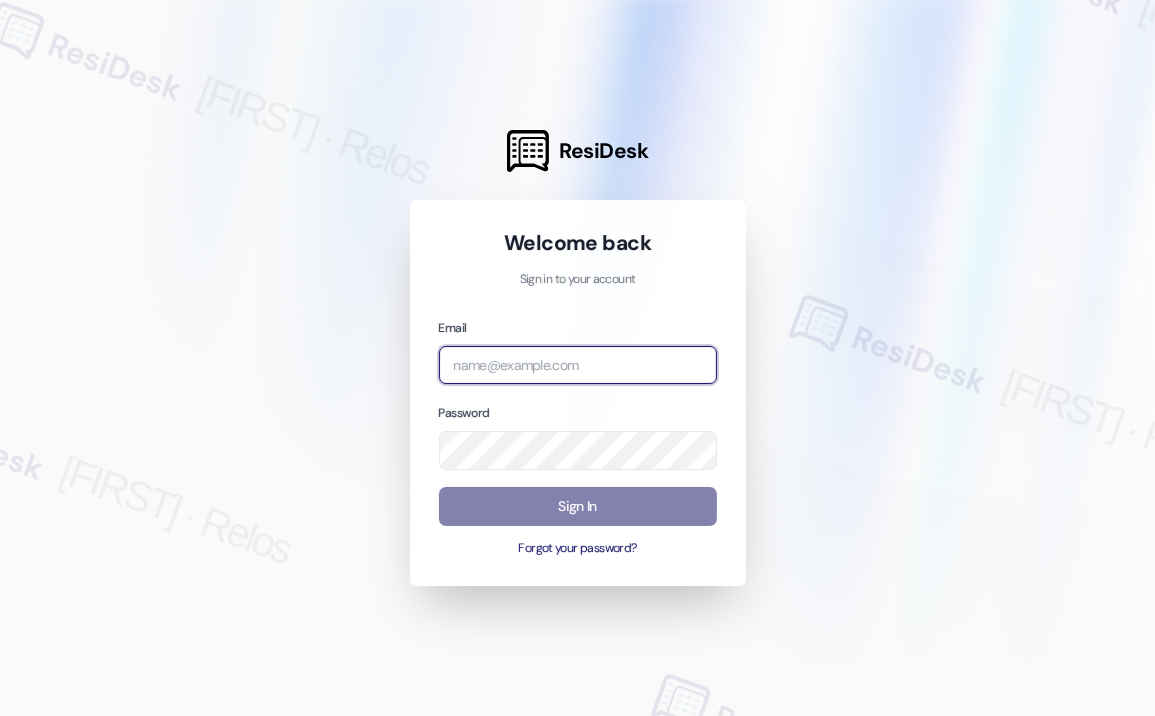 click at bounding box center (578, 365) 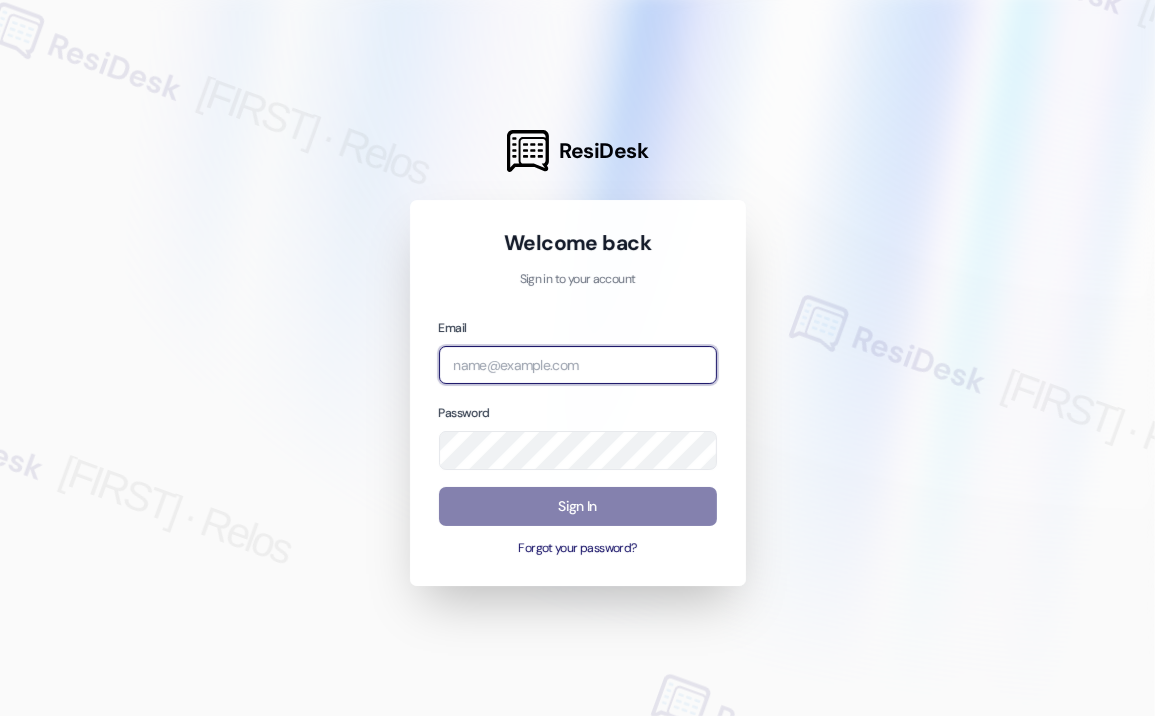click at bounding box center [0, 716] 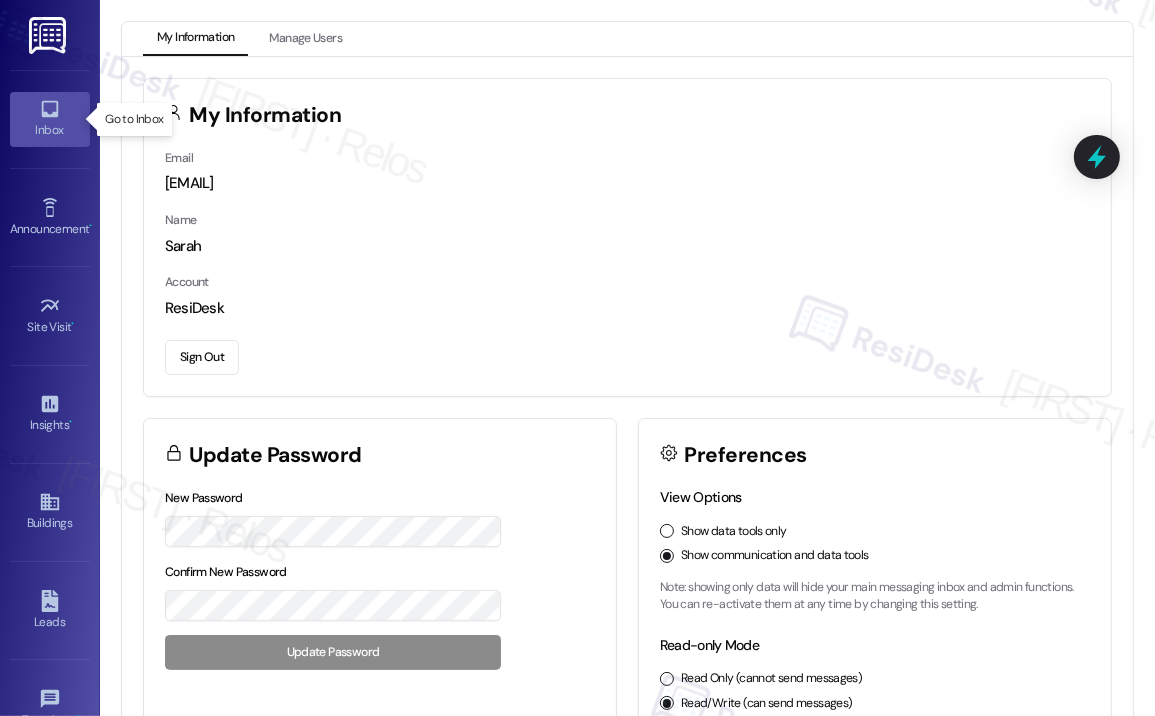 click 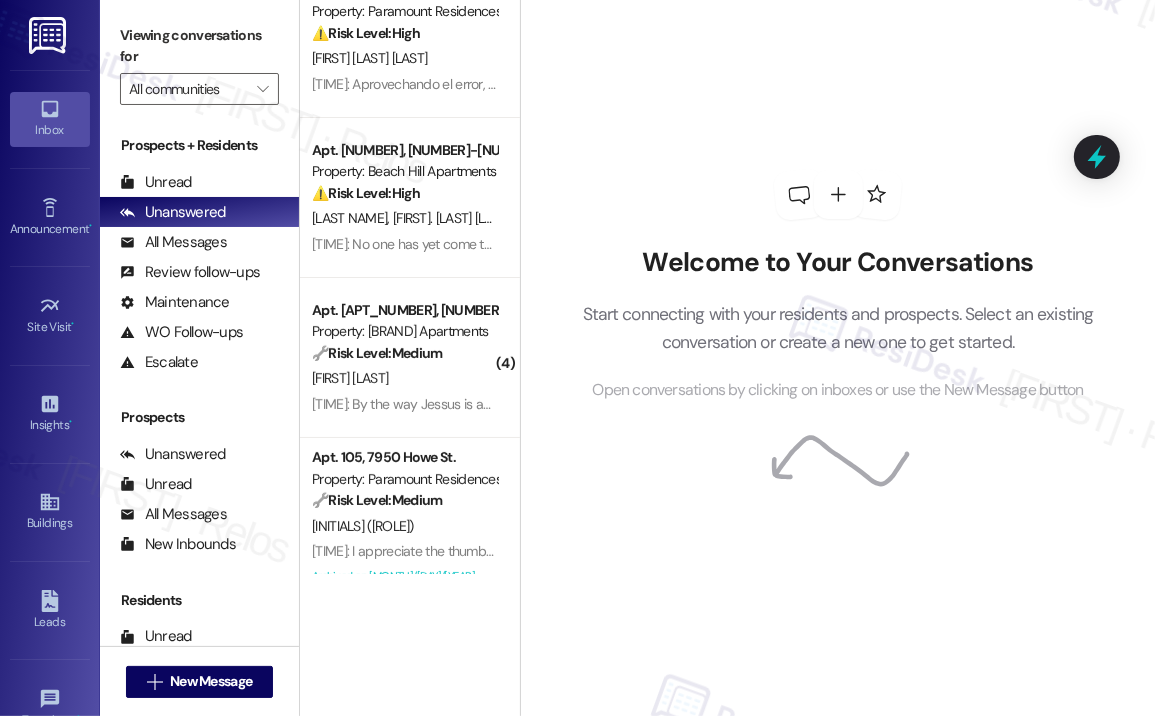 scroll, scrollTop: 65, scrollLeft: 0, axis: vertical 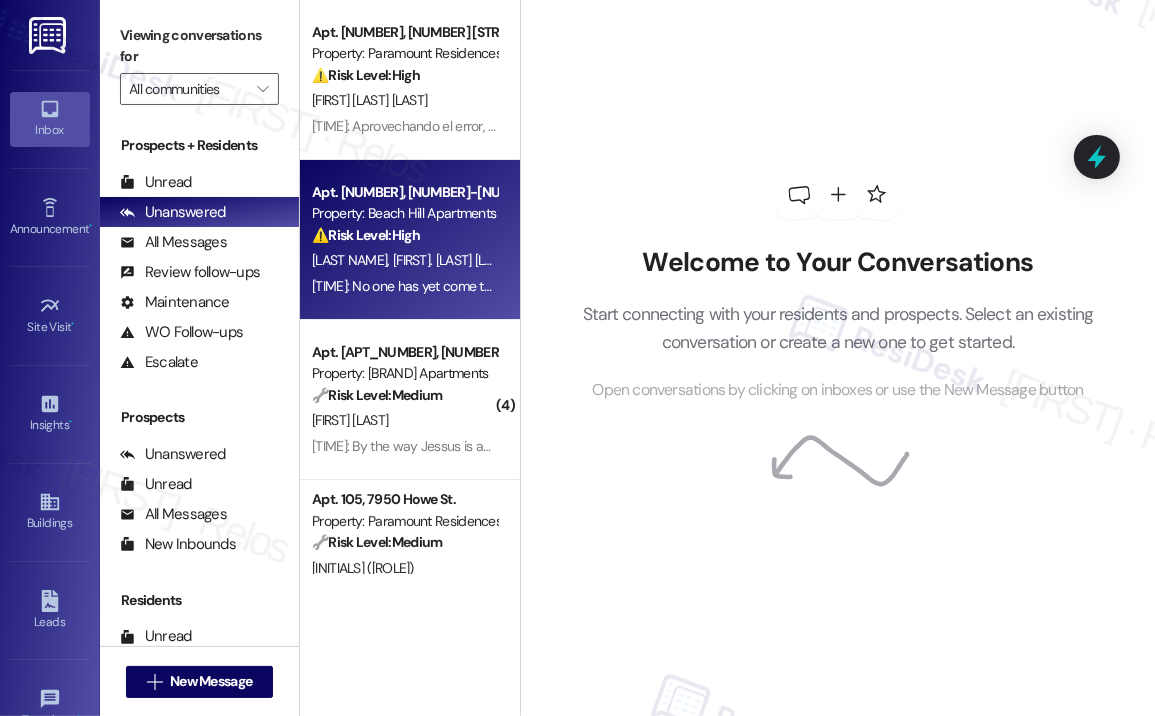 click on "[TIME]: No one has yet come to repair the fan nor the pest control. We don't have pets and you can tell me what day they are going to go and I will be there or I will give the authorization for them to enter. The problem comes from where the kitchen washing machine is located and the lower part where all the connections and connection hoses of the washing machine and the dishwasher are located. There are too many out there. [TIME]: No one has yet come to repair the fan nor the pest control. We don't have pets and you can tell me what day they are going to go and I will be there or I will give the authorization for them to enter. The problem comes from where the kitchen washing machine is located and the lower part where all the connections and connection hoses of the washing machine and the dishwasher are located. There are too many out there." at bounding box center [1557, 286] 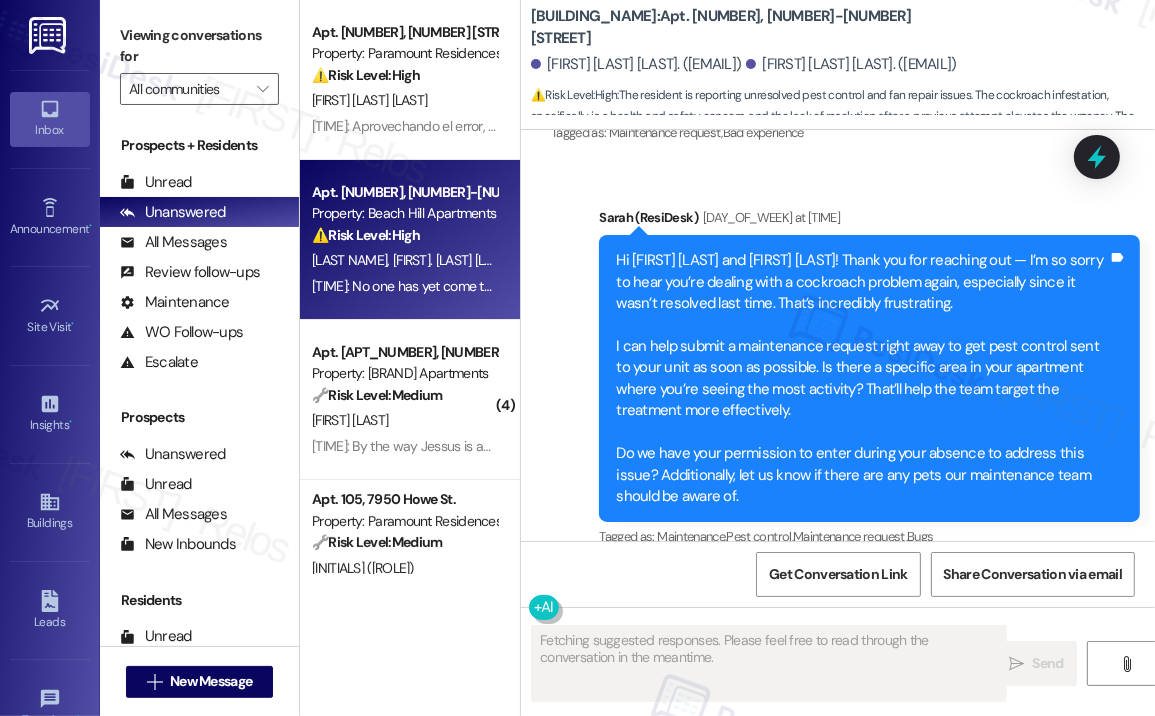 scroll, scrollTop: 4560, scrollLeft: 0, axis: vertical 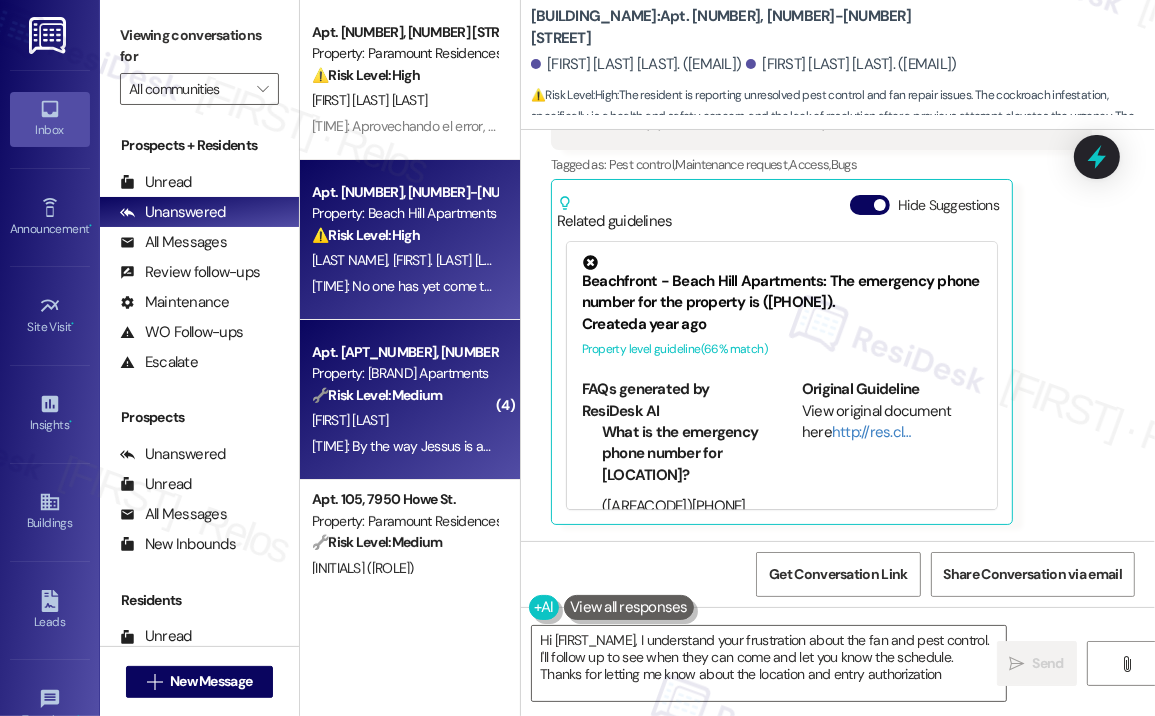 type on "Hi [FIRST_NAME], I understand your frustration about the fan and pest control. I'll follow up to see when they can come and let you know the schedule. Thanks for letting me know about the location and entry authorization!" 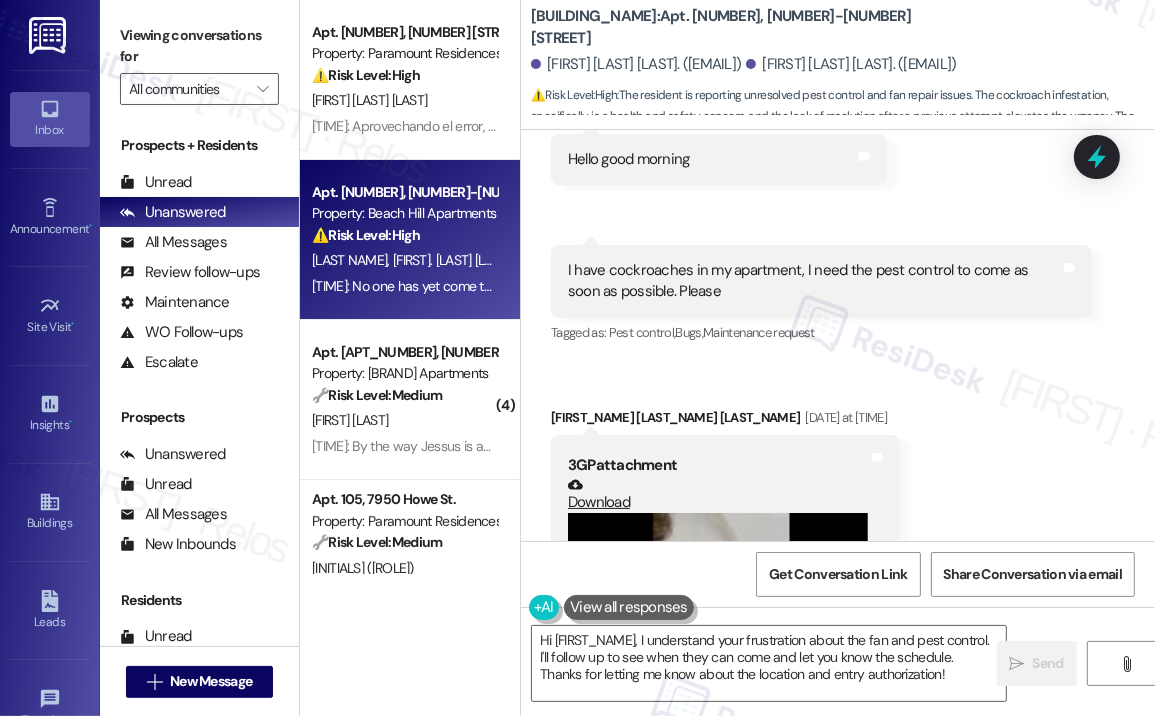 scroll, scrollTop: 2360, scrollLeft: 0, axis: vertical 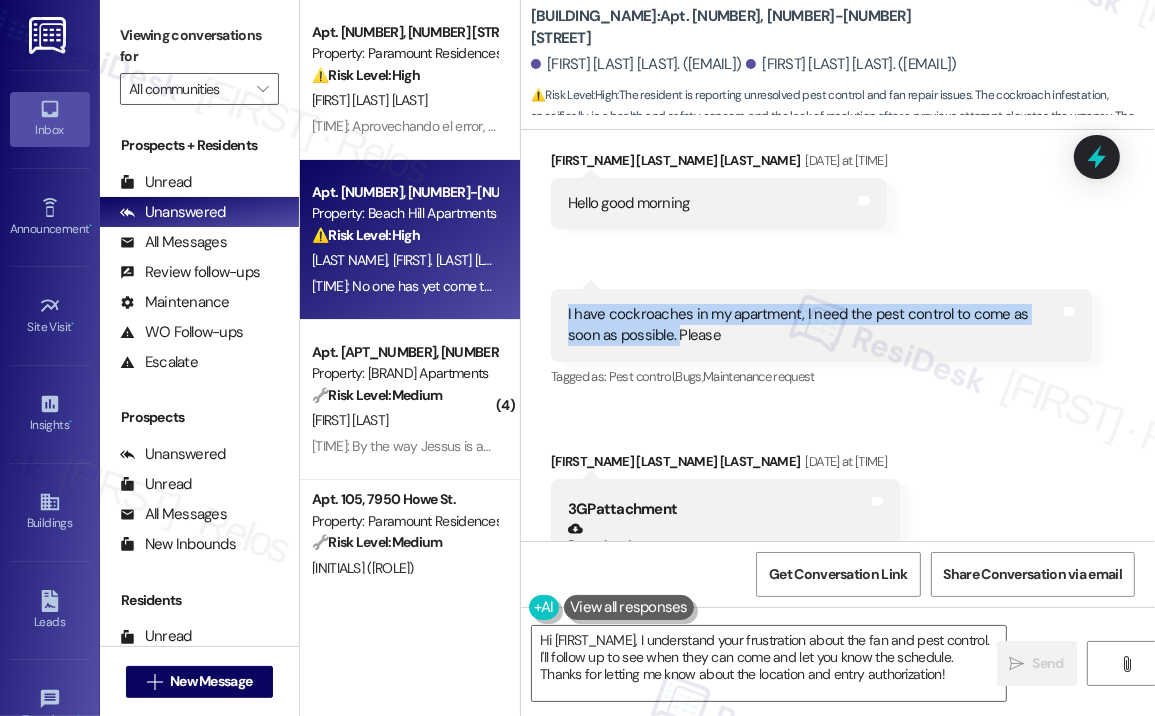 drag, startPoint x: 641, startPoint y: 296, endPoint x: 562, endPoint y: 278, distance: 81.02469 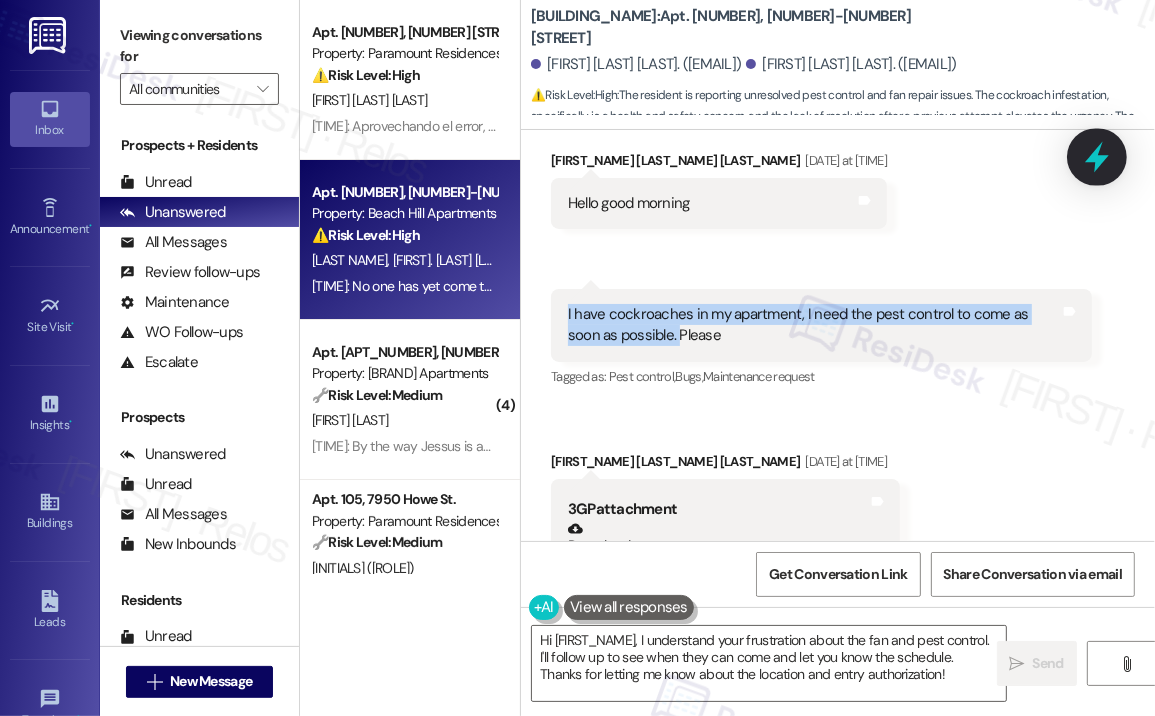 click 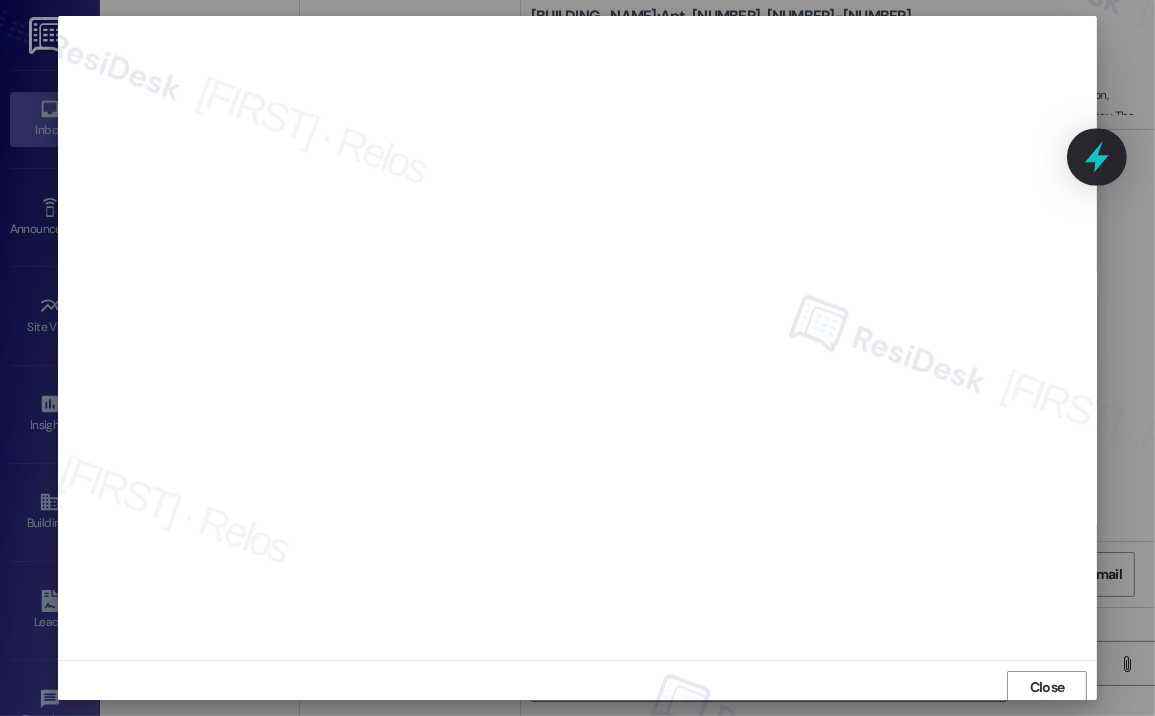scroll, scrollTop: 3, scrollLeft: 0, axis: vertical 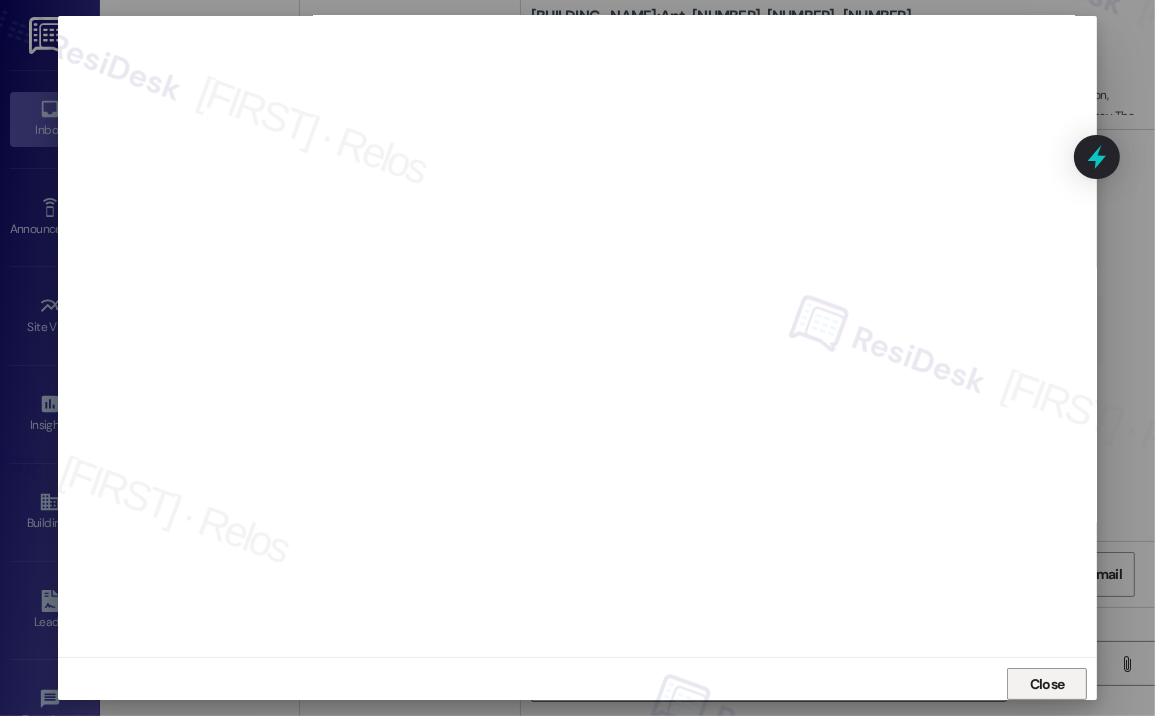 click on "Close" at bounding box center [1047, 684] 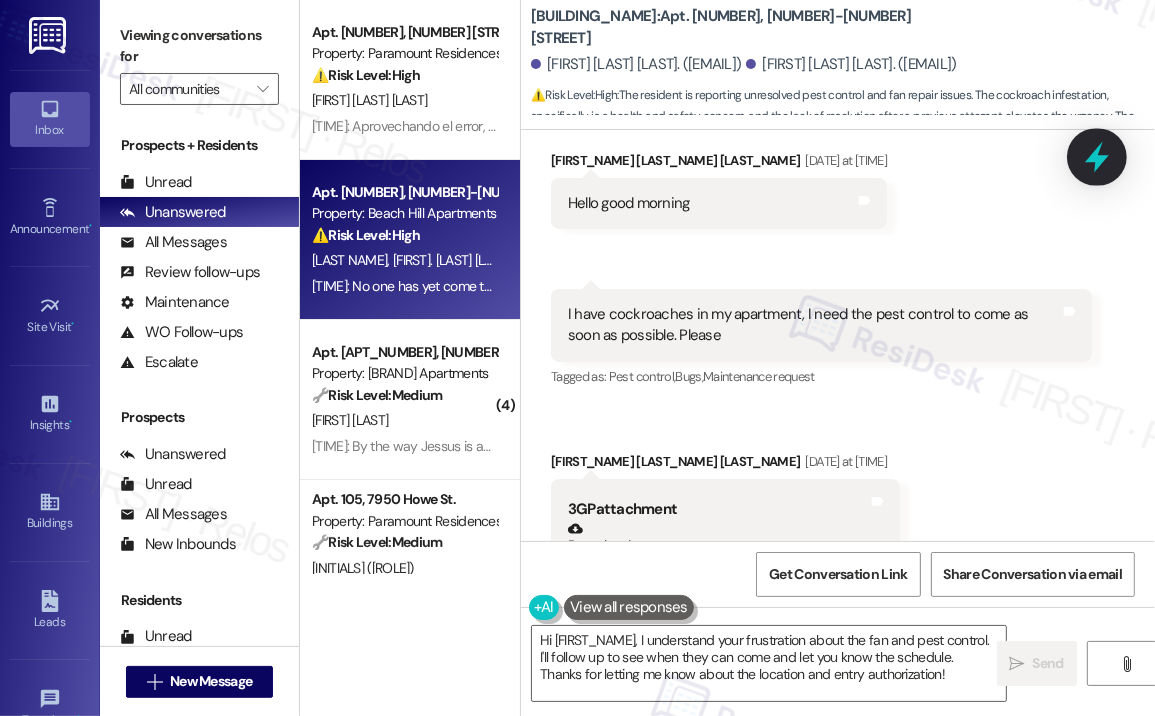 click 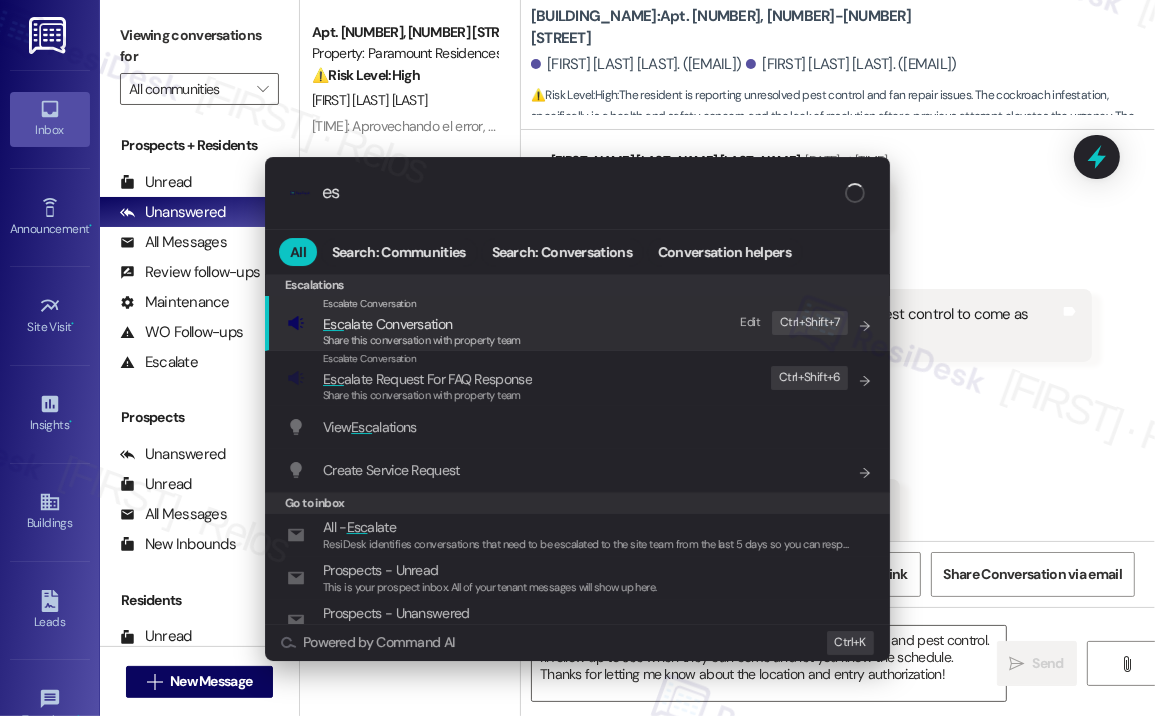 type on "e" 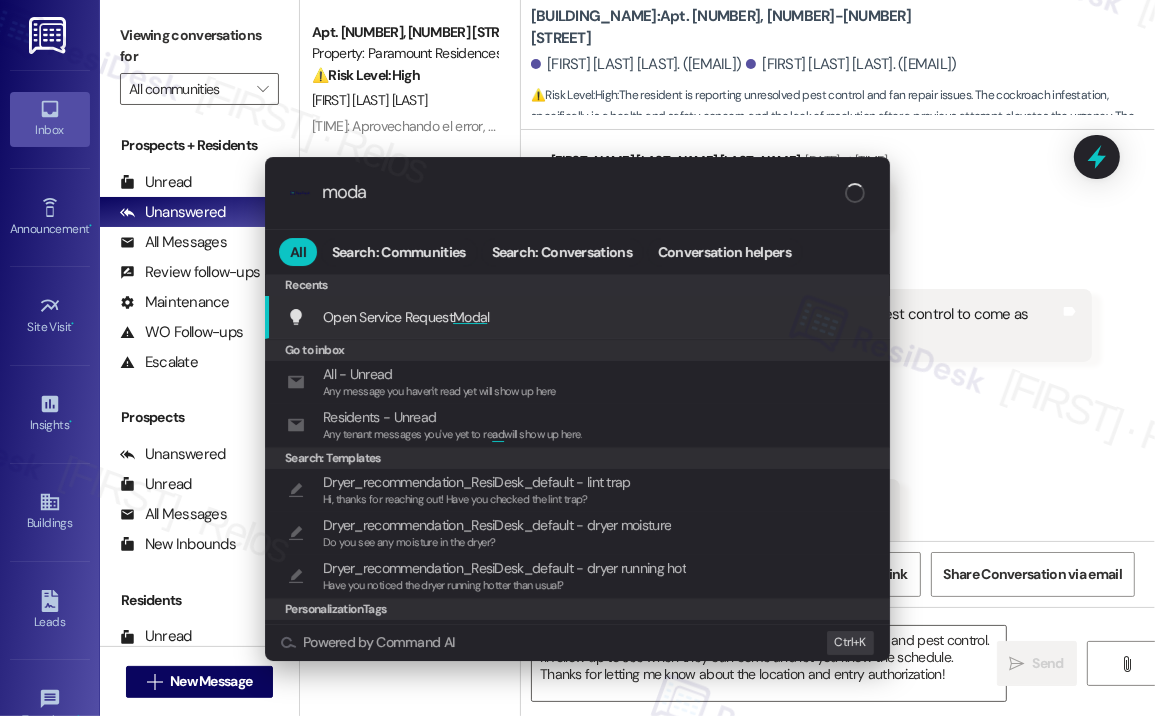 type on "modal" 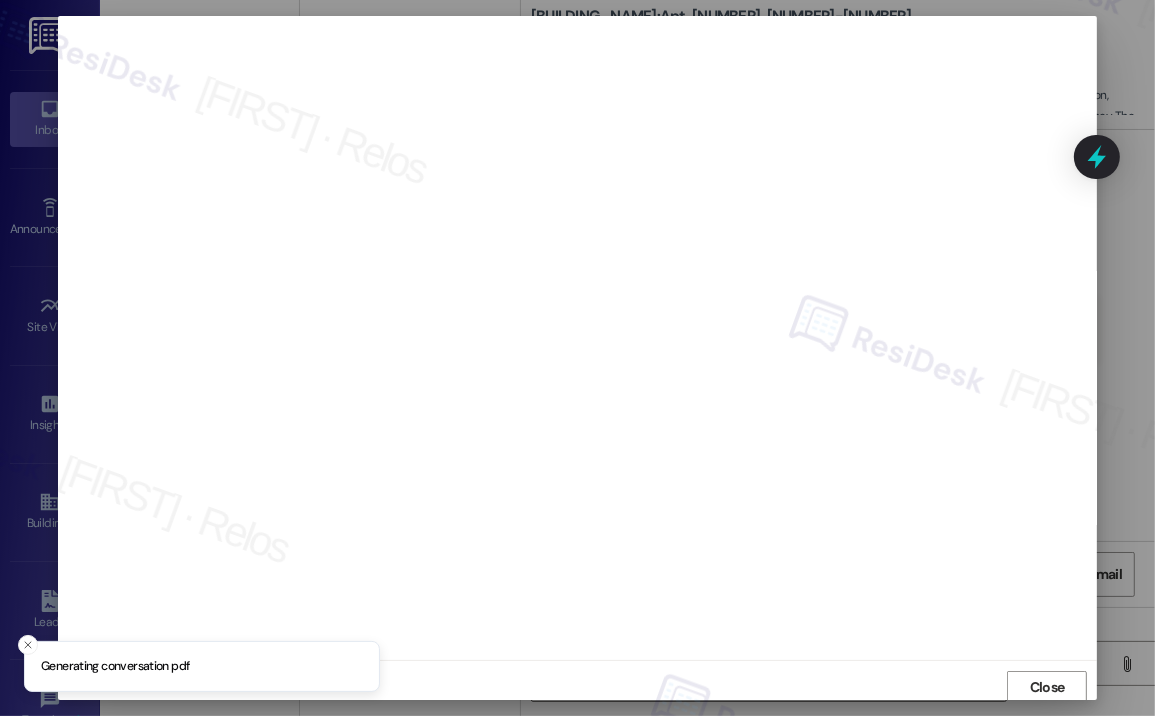 scroll, scrollTop: 3, scrollLeft: 0, axis: vertical 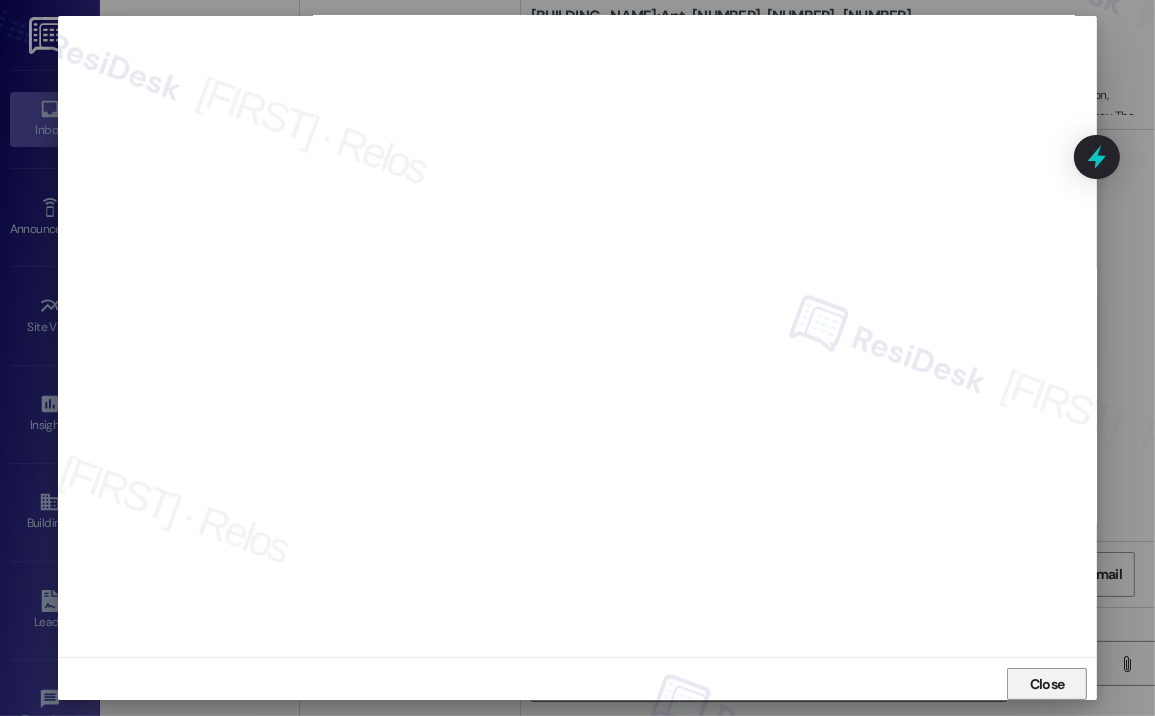 click on "Close" at bounding box center [1047, 684] 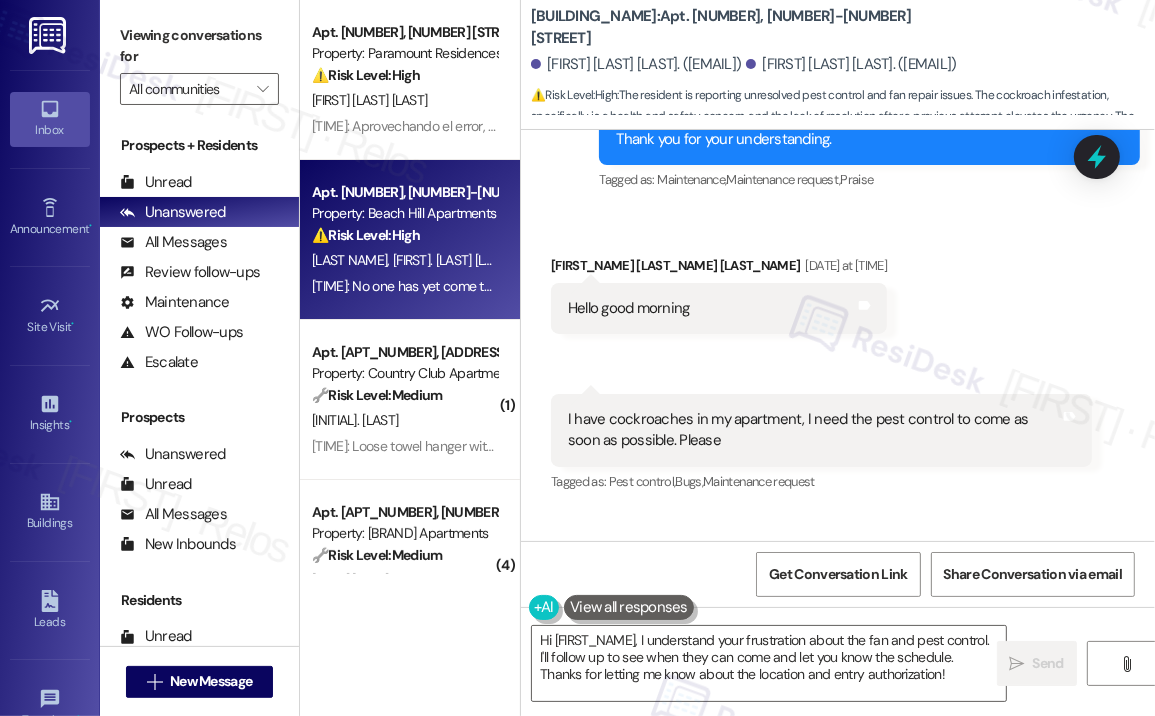 scroll, scrollTop: 2160, scrollLeft: 0, axis: vertical 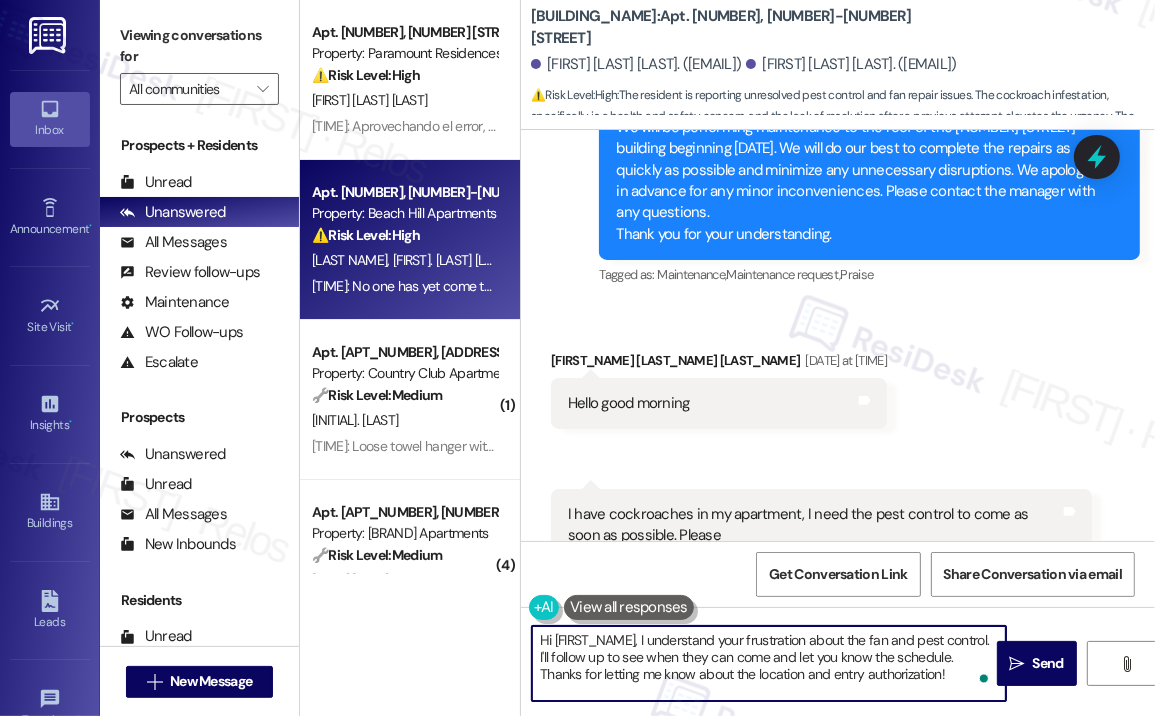 drag, startPoint x: 914, startPoint y: 673, endPoint x: 675, endPoint y: 678, distance: 239.05229 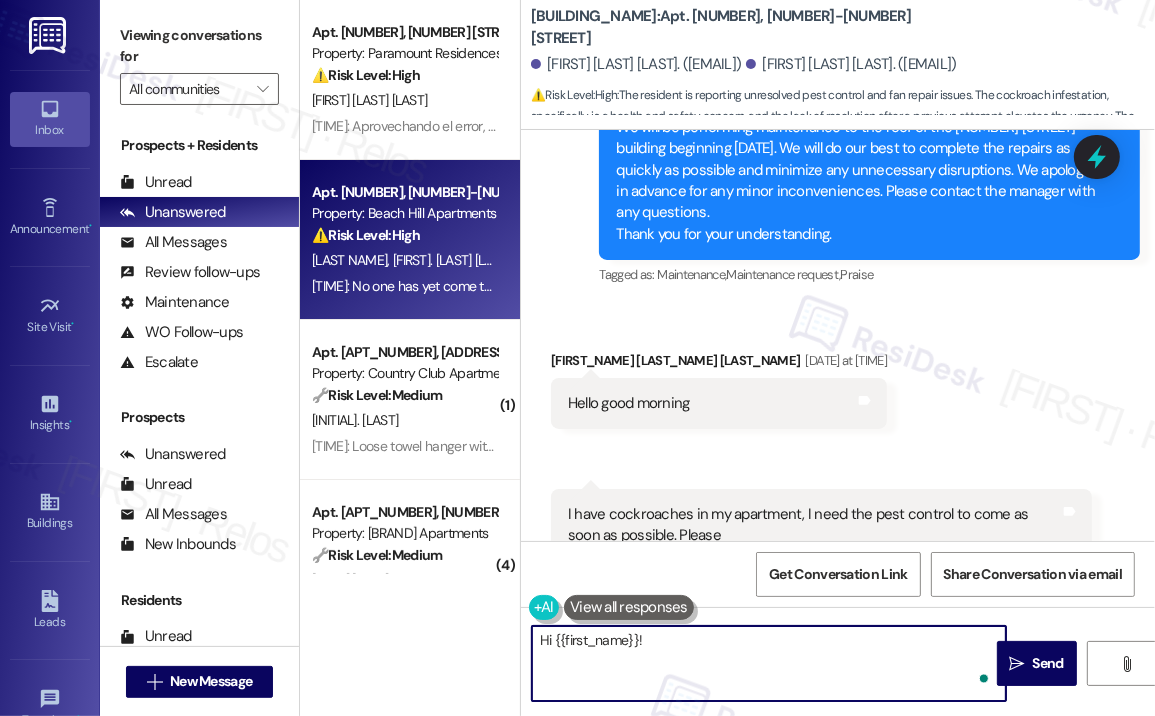 paste on "I’ve submitted two high-priority work orders on your behalf: one for pest control and another for the ceiling fan issue. The team will work to address both as soon as possible. Let me know if you need anything else in the meantime." 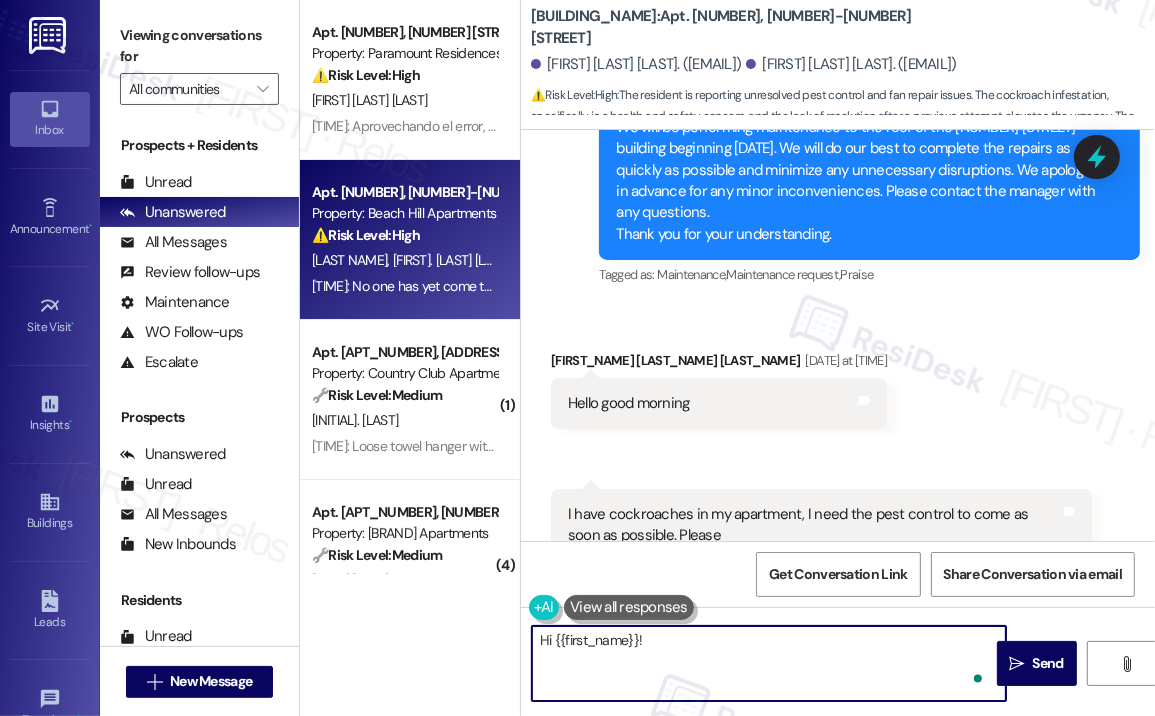 type on "Hi [FIRST_NAME]! I’ve submitted two high-priority work orders on your behalf: one for pest control and another for the ceiling fan issue. The team will work to address both as soon as possible. Let me know if you need anything else in the meantime." 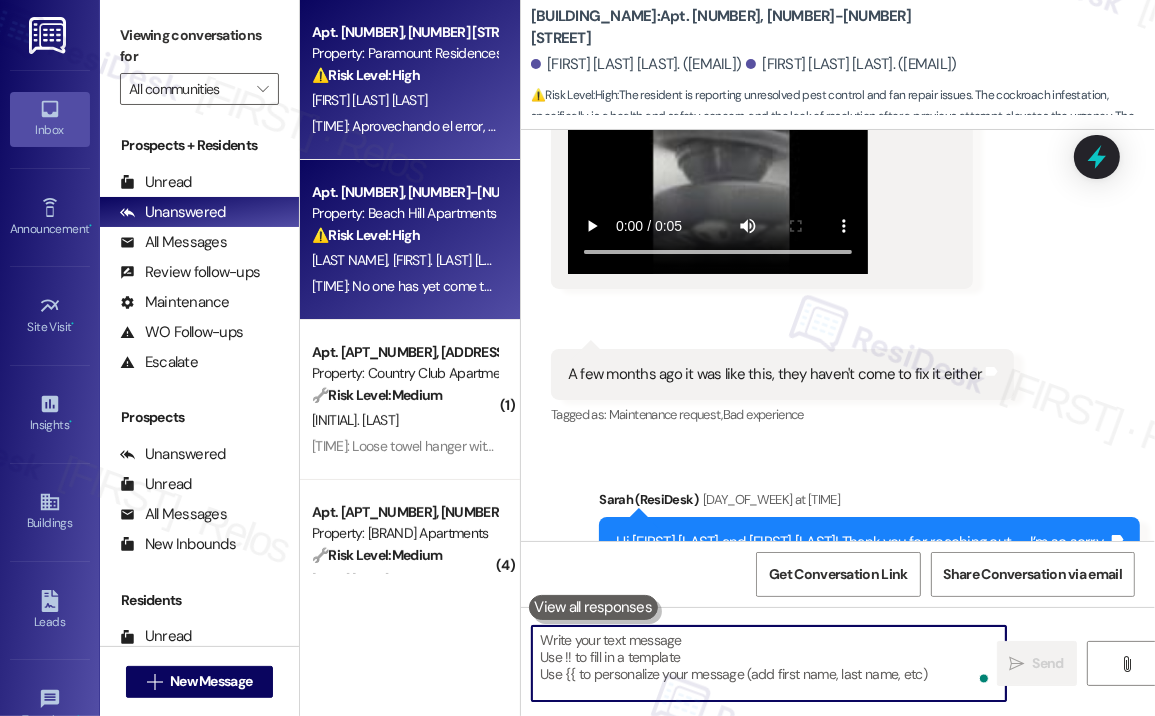 type 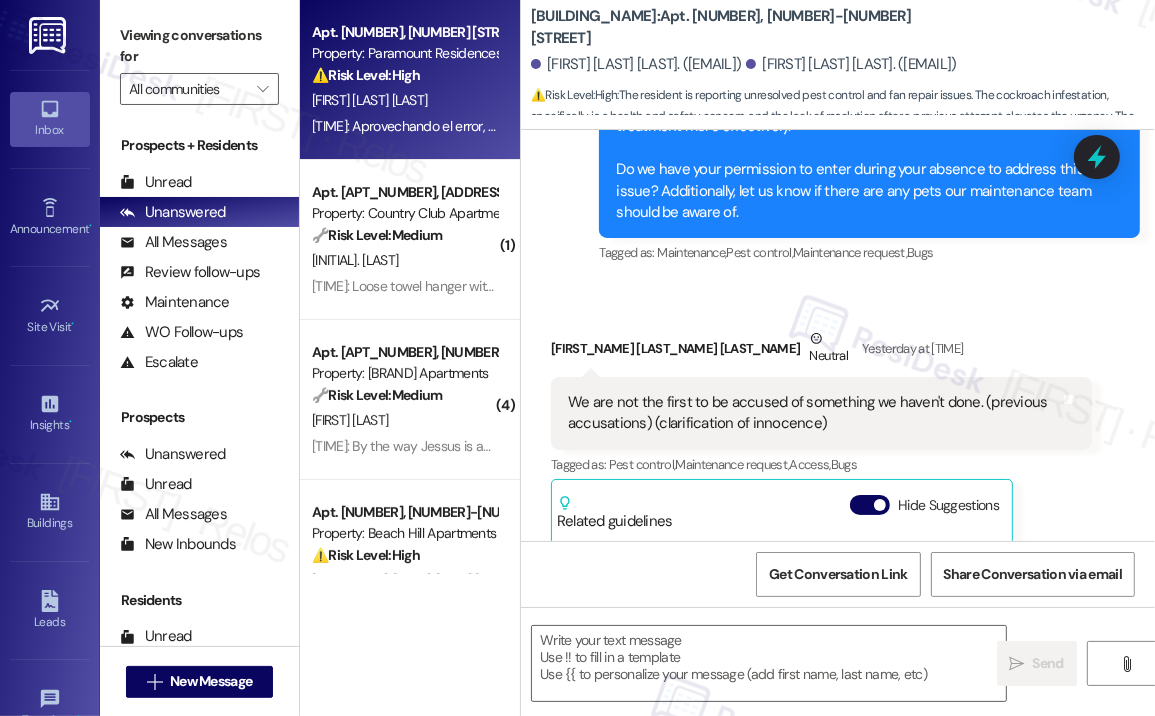 scroll, scrollTop: 4560, scrollLeft: 0, axis: vertical 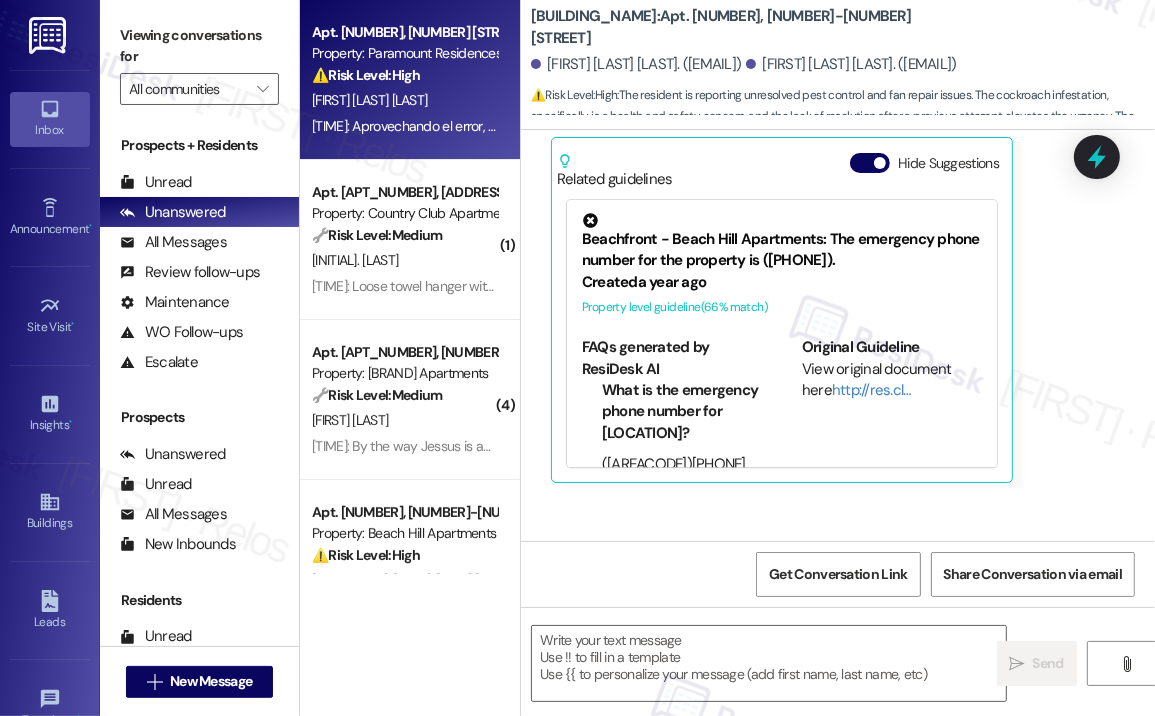 type on "Fetching suggested responses. Please feel free to read through the conversation in the meantime." 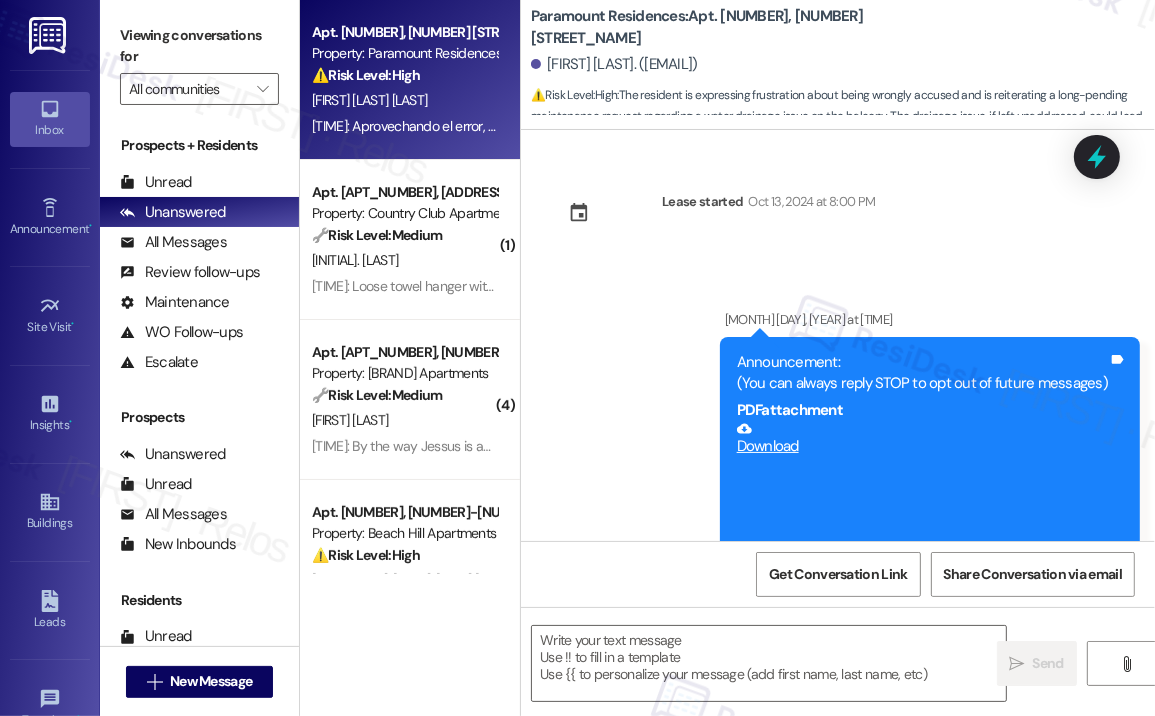 type on "Fetching suggested responses. Please feel free to read through the conversation in the meantime." 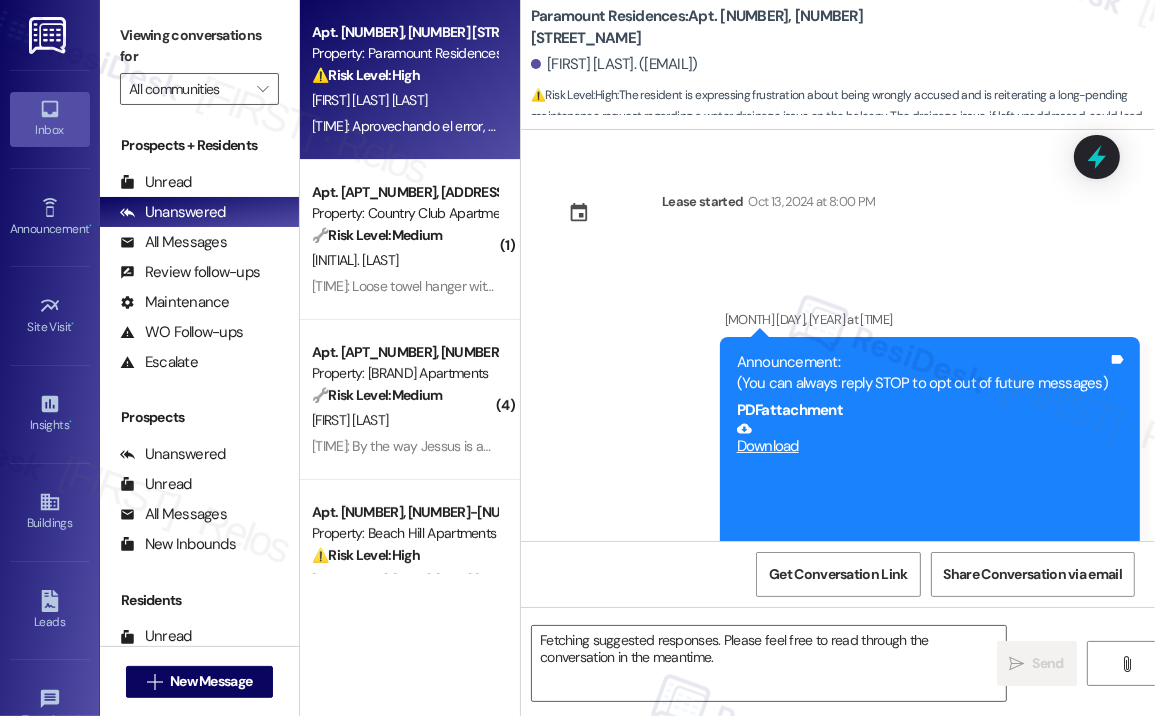 scroll, scrollTop: 54296, scrollLeft: 0, axis: vertical 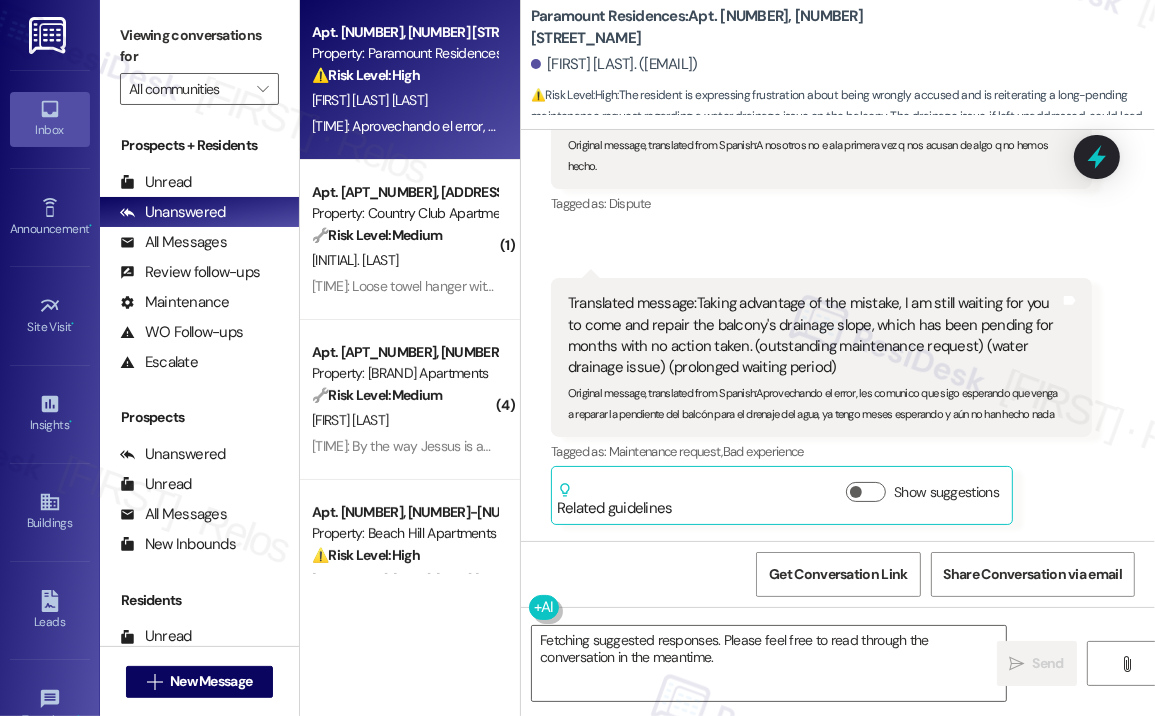click on "Received via SMS [FIRST] [LAST] [LAST] [RELATIVE_DATE] at [TIME] Translated message:  We are not the first to be accused of something we haven't done. (previous accusations) (clarification of innocence) Original message, translated from   Spanish :  A nosotros no e ala primera vez q nos acusan de algo q no hemos hecho.  Translated from original message: A nosotros no e ala primera vez q nos acusan de algo q no hemos hecho.  Tags and notes Tagged as:   Dispute Click to highlight conversations about Dispute Received via SMS [TIME] [FIRST] [LAST]   Neutral [RELATIVE_DATE] at [TIME] Translated message:  Taking advantage of the mistake, I am still waiting for you to come and repair the balcony's drainage slope, which has been pending for months with no action taken. (outstanding maintenance request) (water drainage issue) (prolonged waiting period) Original message, translated from   Spanish :  Tags and notes Tagged as:   Maintenance request ,  Bad experience  Related guidelines Show suggestions" at bounding box center (838, 270) 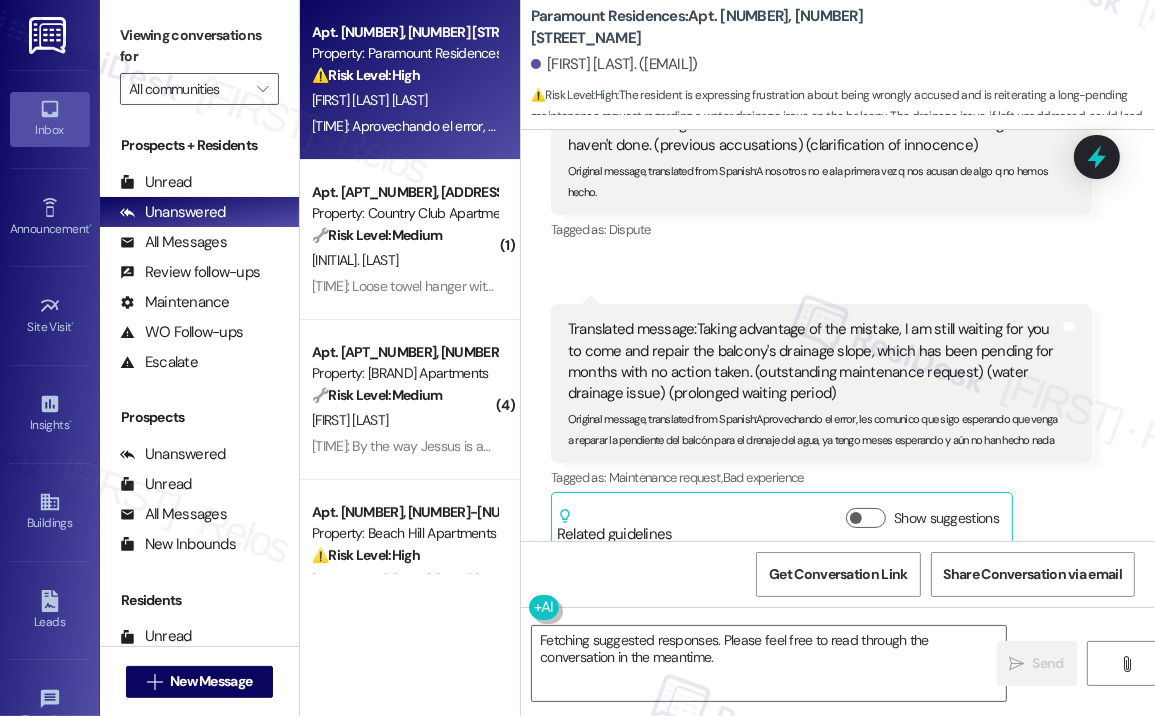 scroll, scrollTop: 54096, scrollLeft: 0, axis: vertical 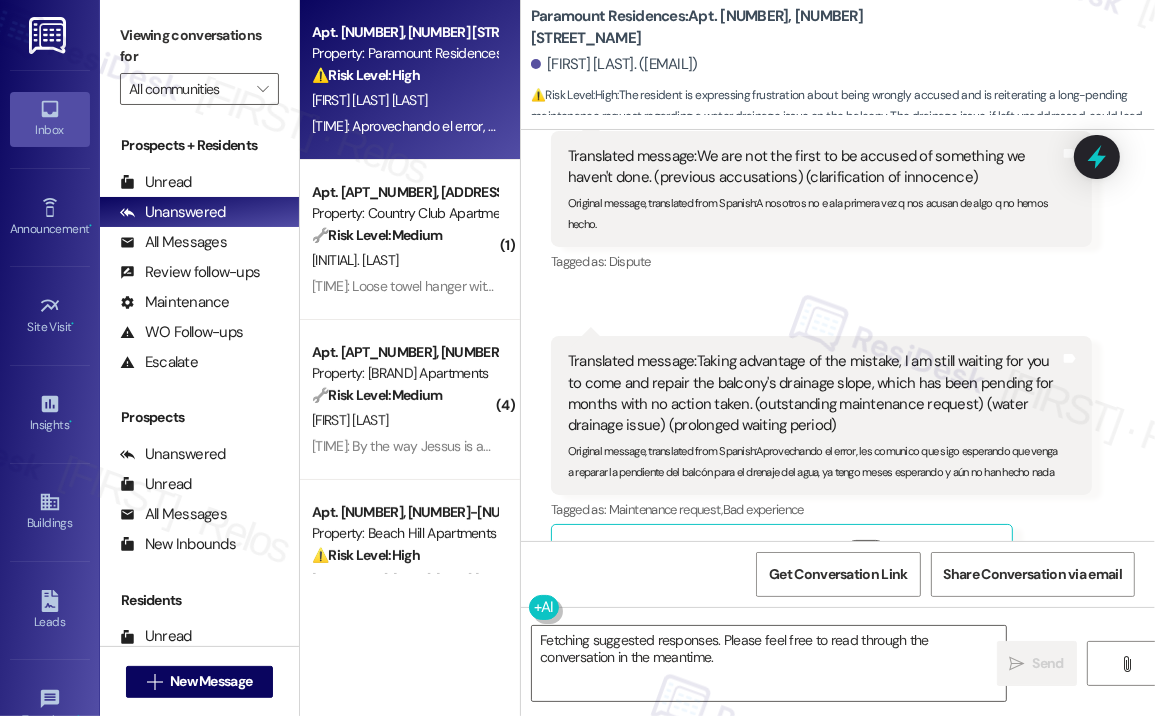 click on "Tagged as:   Dispute Click to highlight conversations about Dispute" at bounding box center (821, 261) 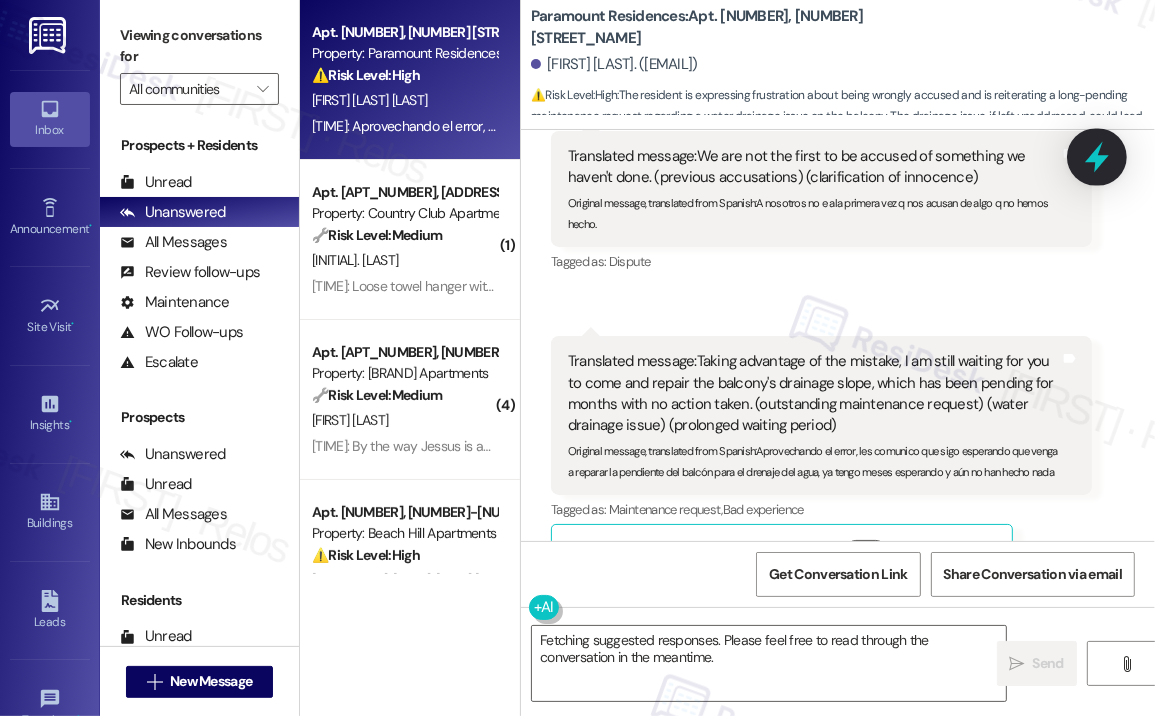 click 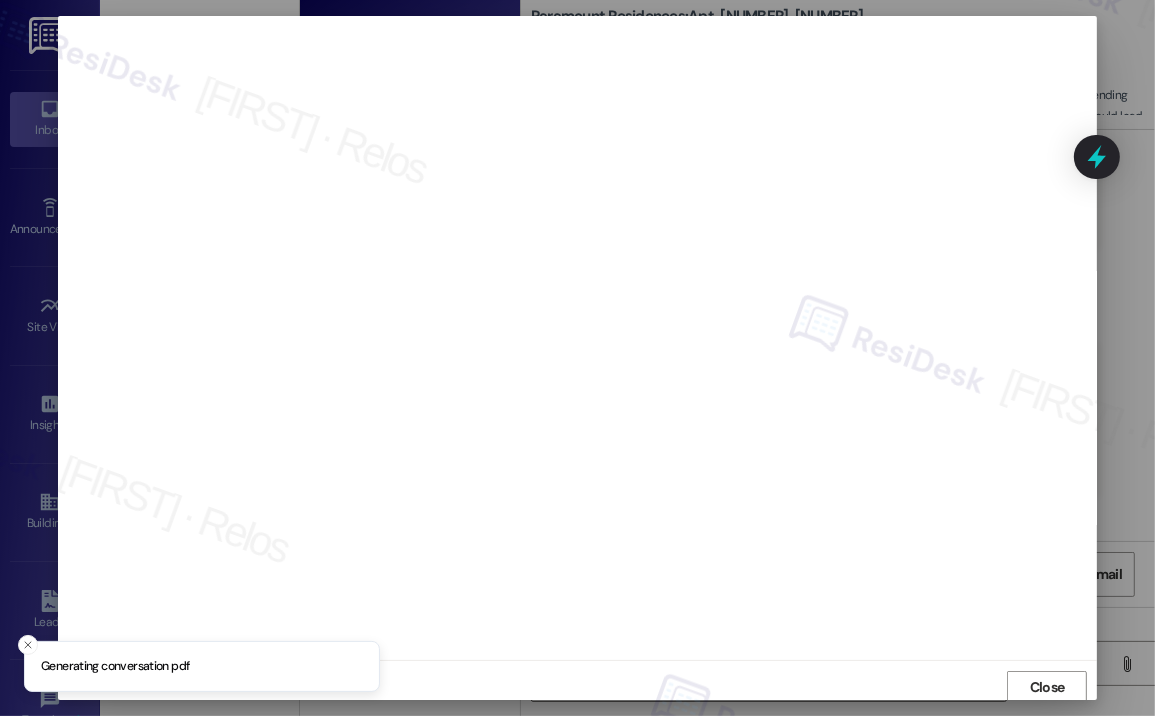 scroll, scrollTop: 3, scrollLeft: 0, axis: vertical 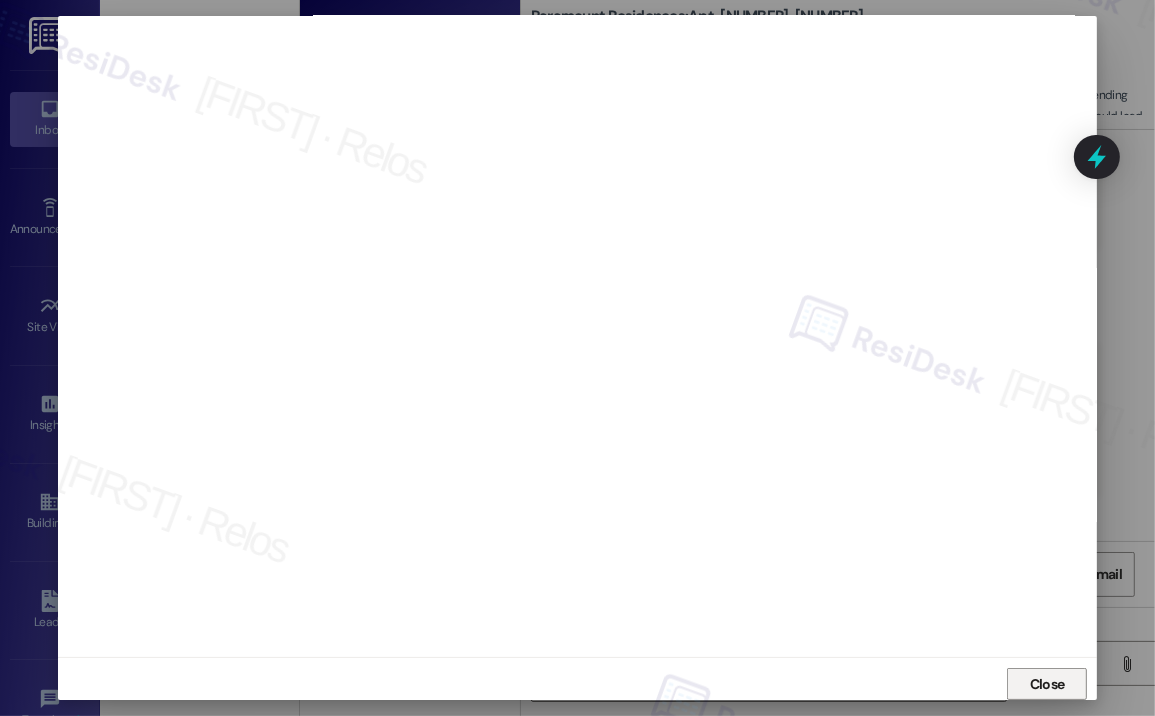 click on "Close" at bounding box center (1047, 684) 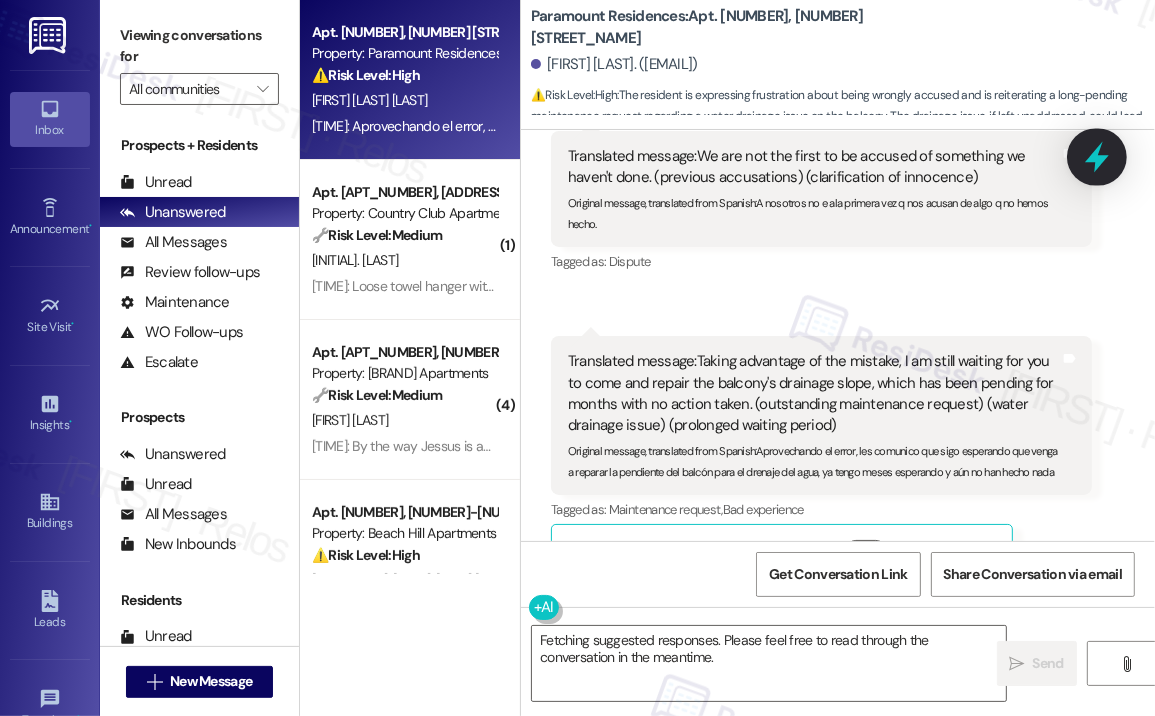 click 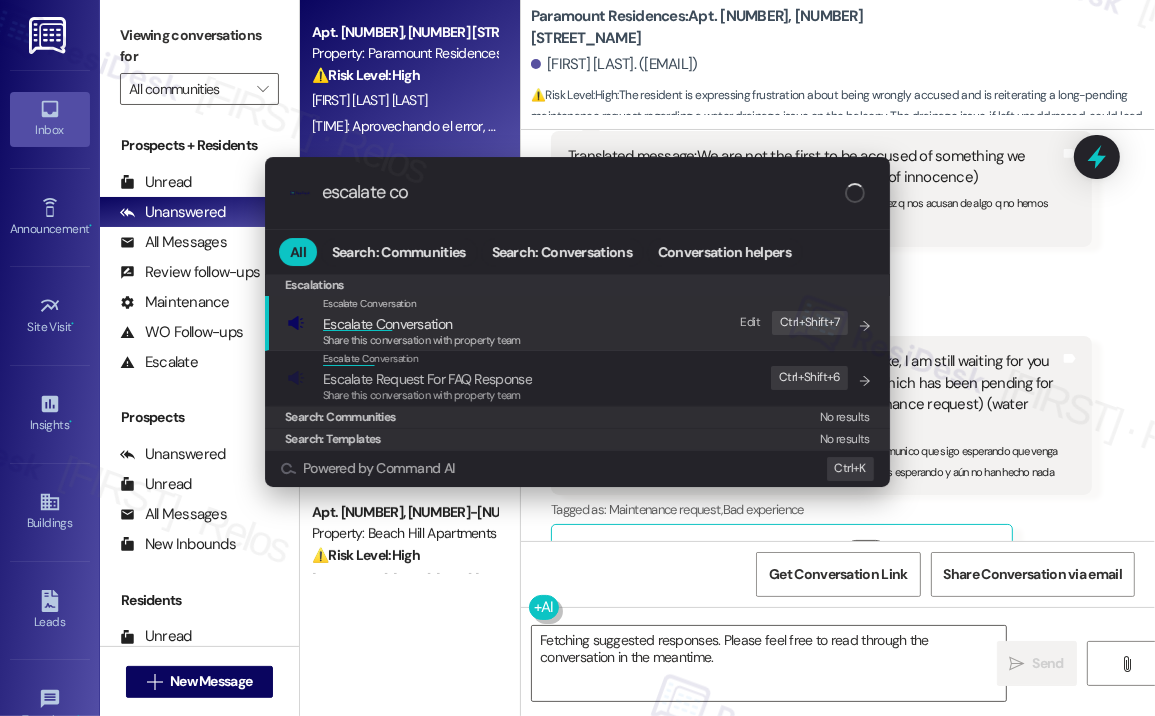 type on "escalate con" 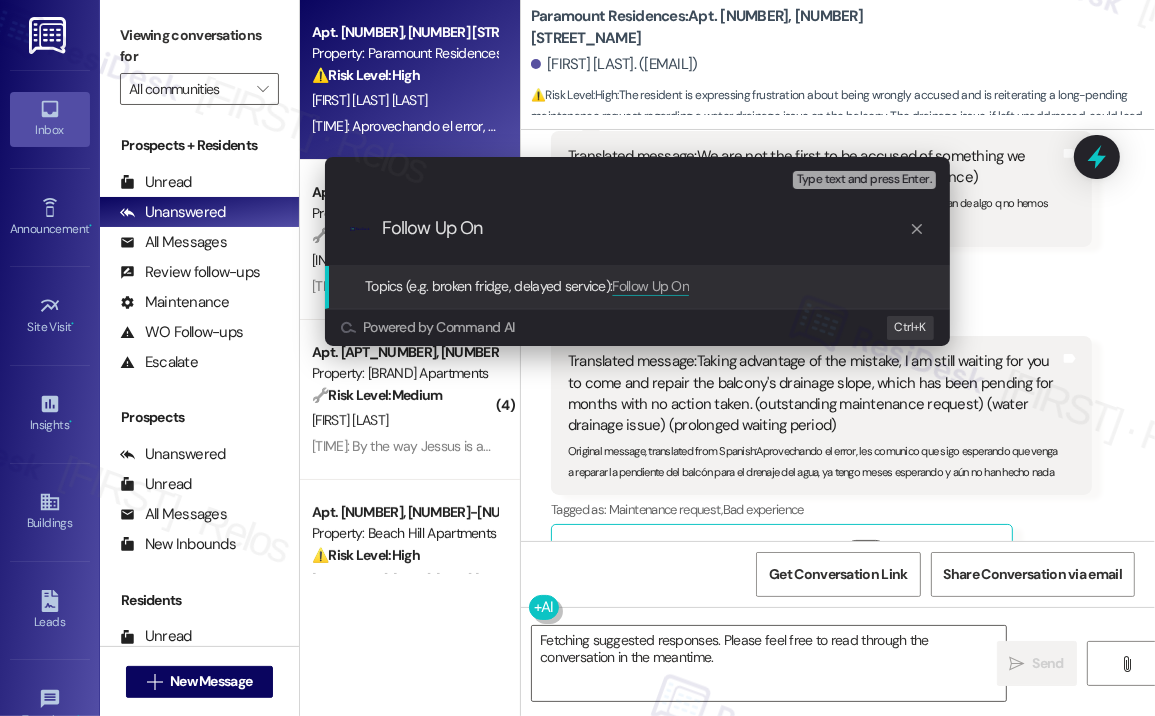 paste on "Stagnant water on balcony" 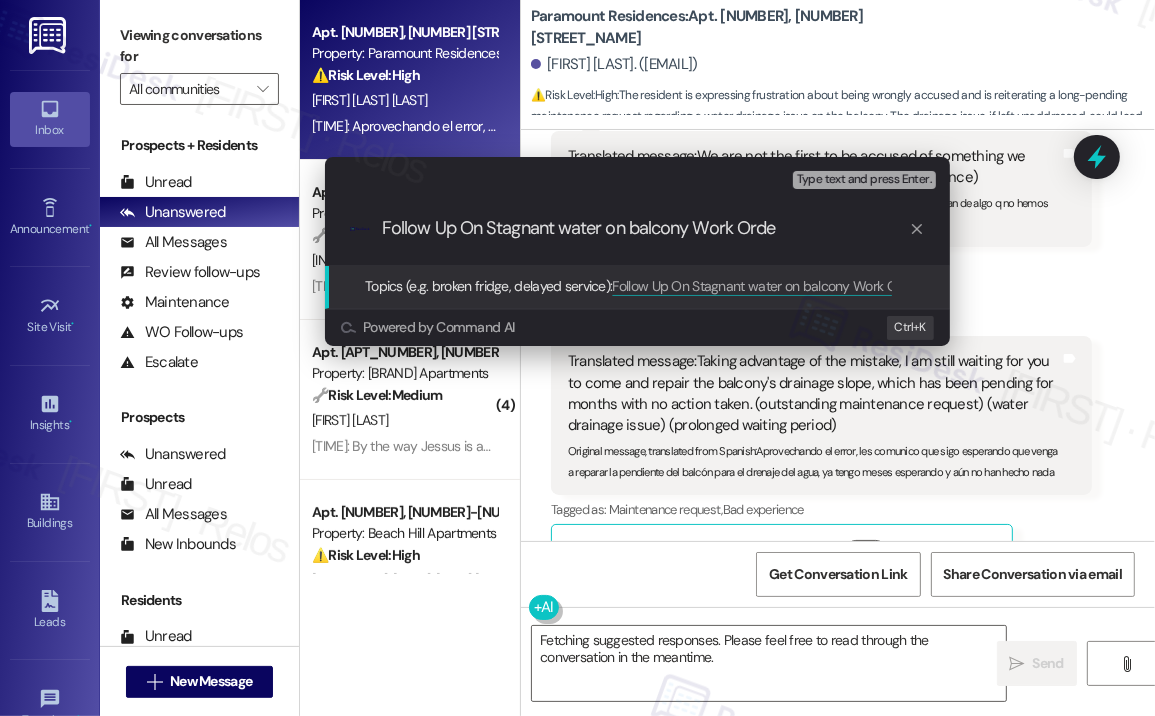type on "Follow Up On Stagnant water on balcony Work Order" 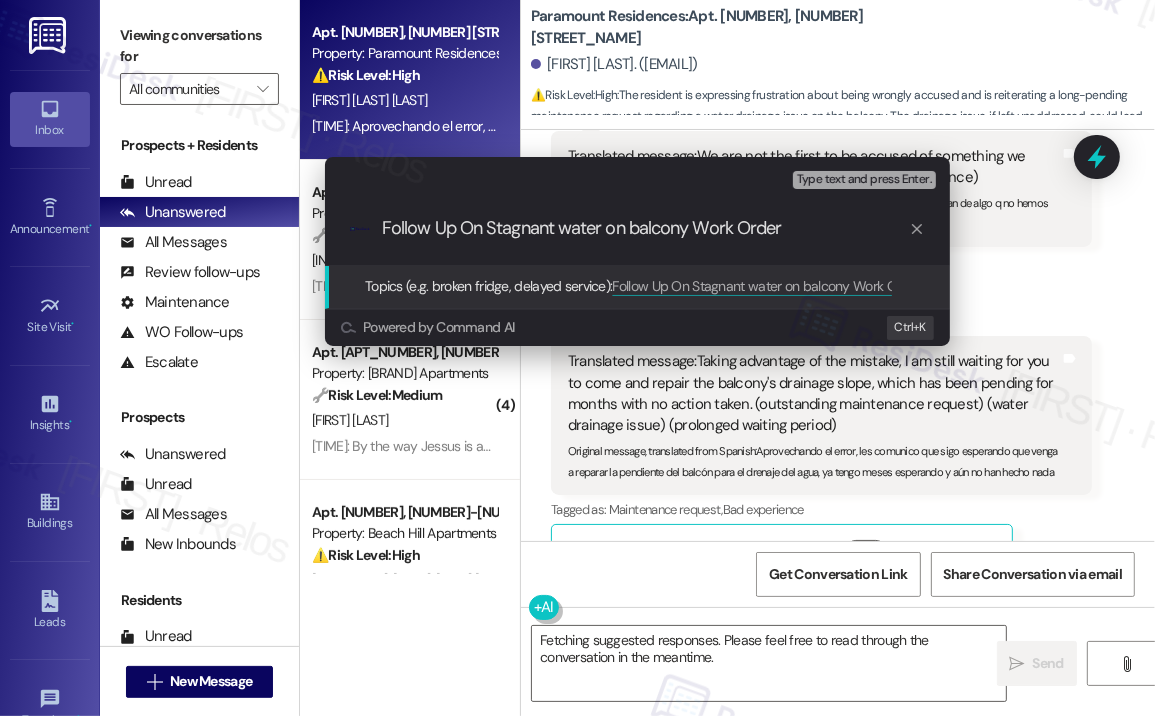 type 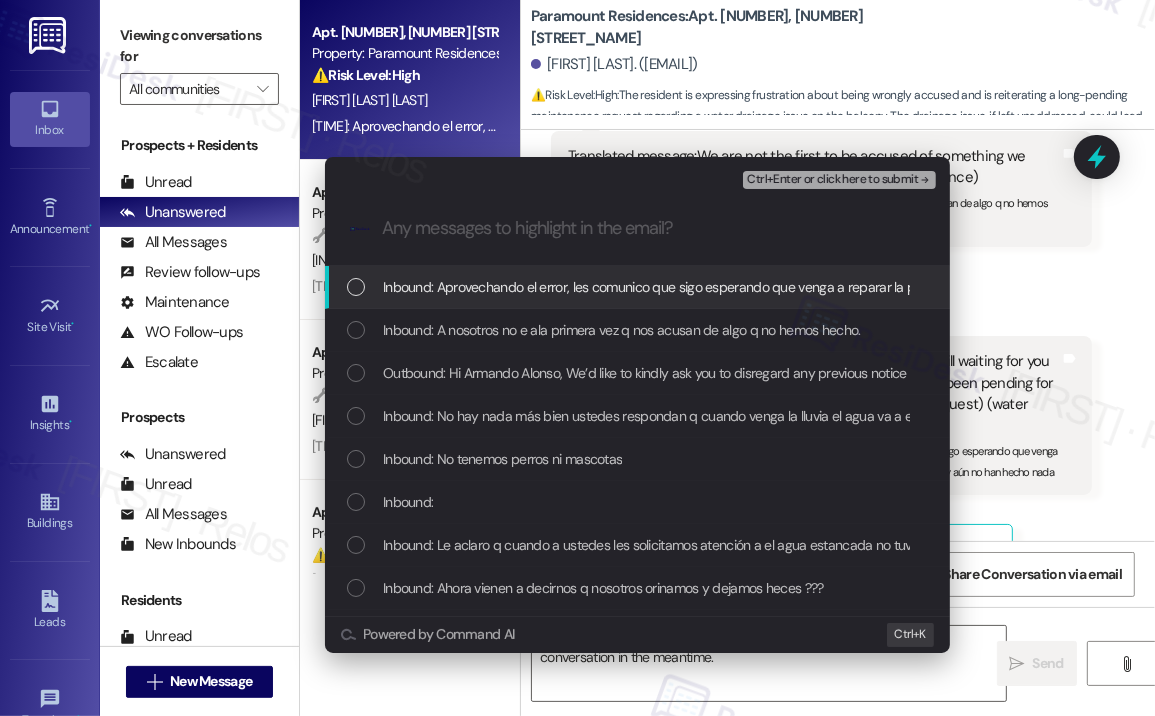 click on "Ctrl+Enter or click here to submit" at bounding box center [832, 180] 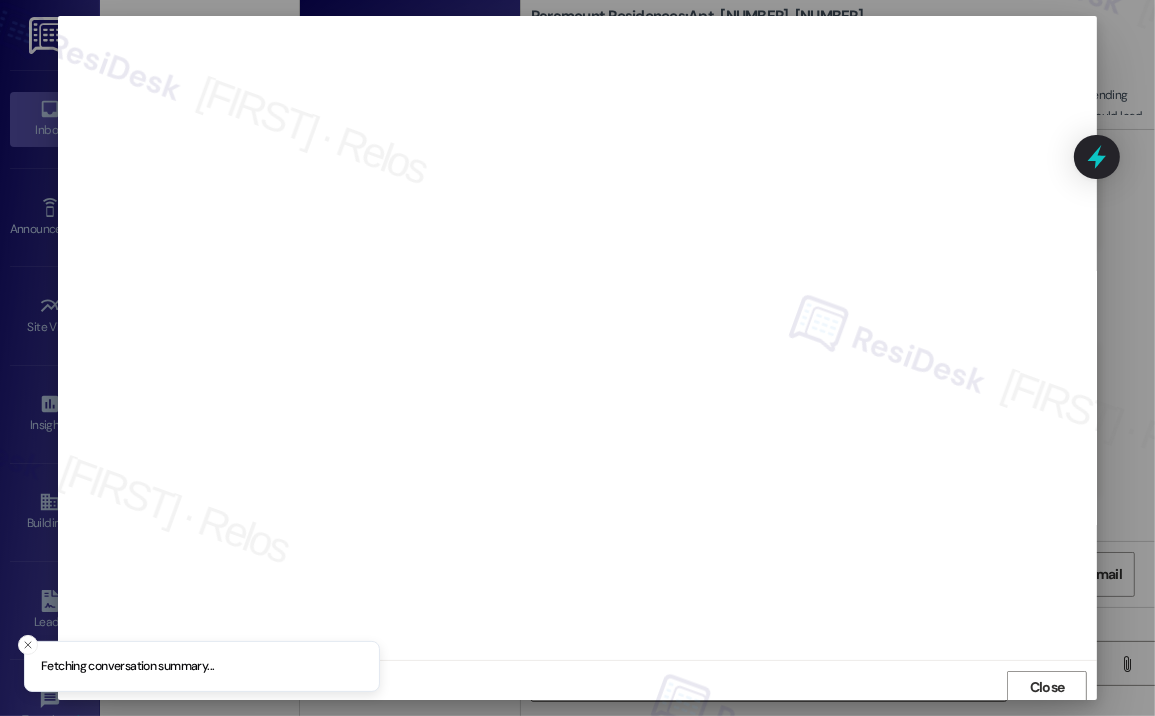 scroll, scrollTop: 3, scrollLeft: 0, axis: vertical 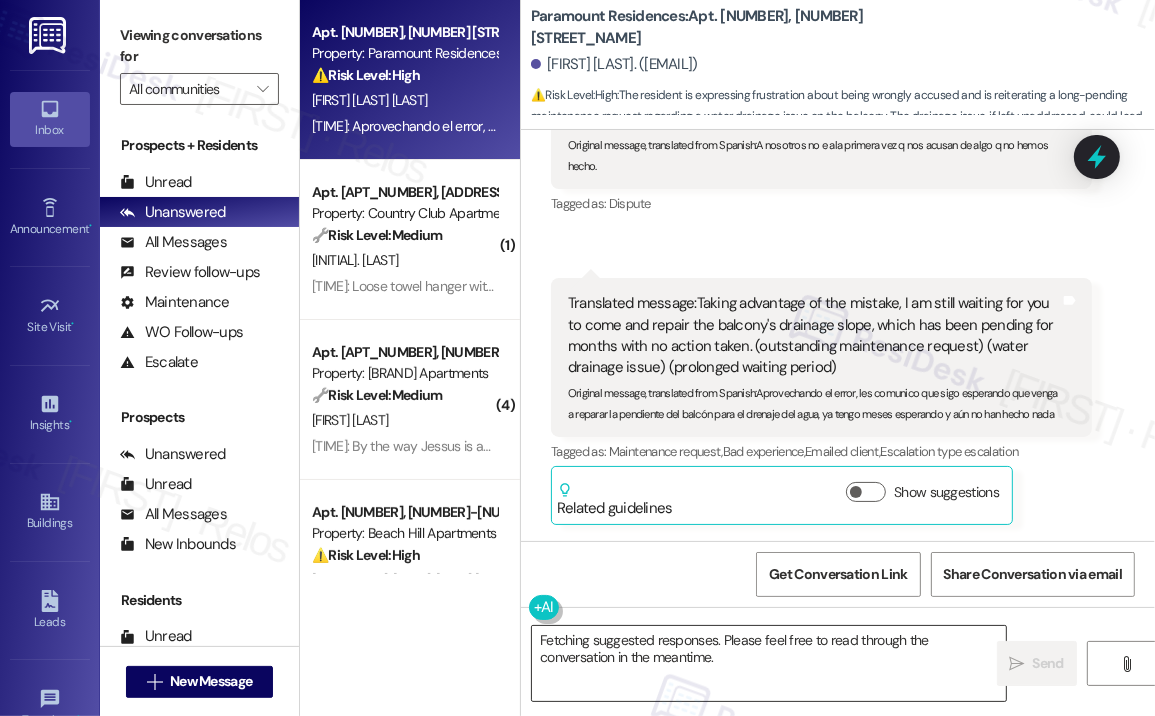 click on "Fetching suggested responses. Please feel free to read through the conversation in the meantime." at bounding box center [769, 663] 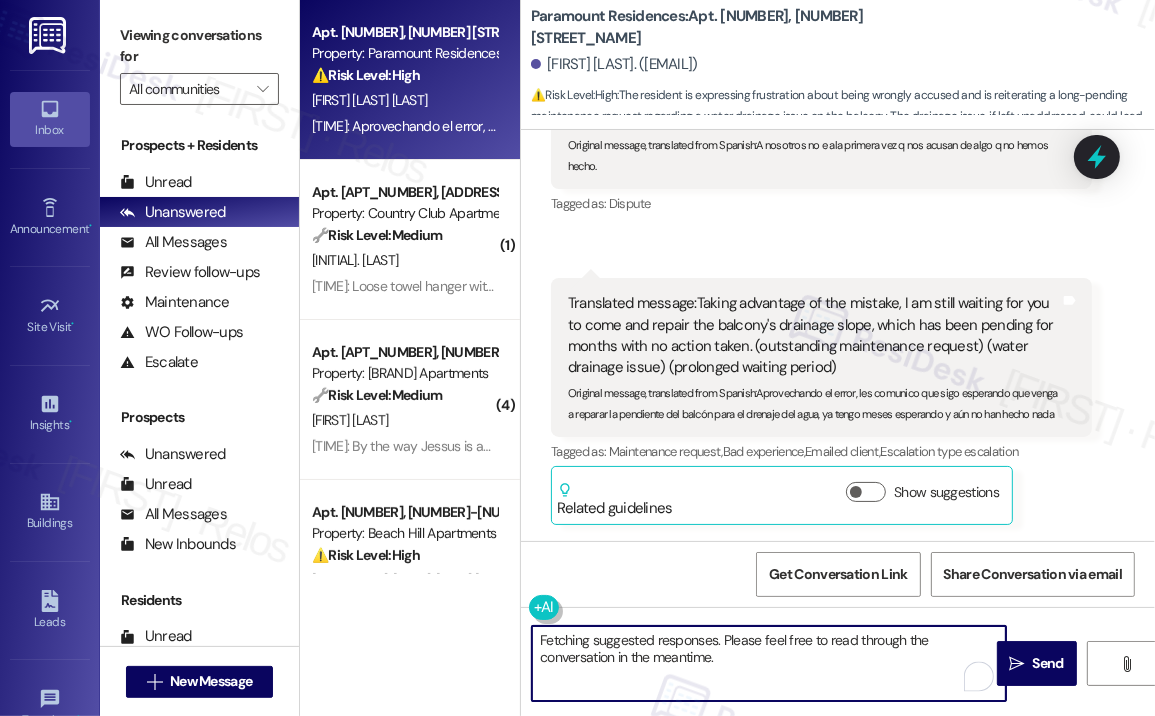 paste on "I sincerely apologize for the message you received — it was sent to you by mistake, and that was entirely my error. I understand how frustrating it must be to be contacted about something that doesn’t apply to you, especially if it’s not the first time. I truly appreciate your understanding, and I’ll make sure to be more careful moving forward" 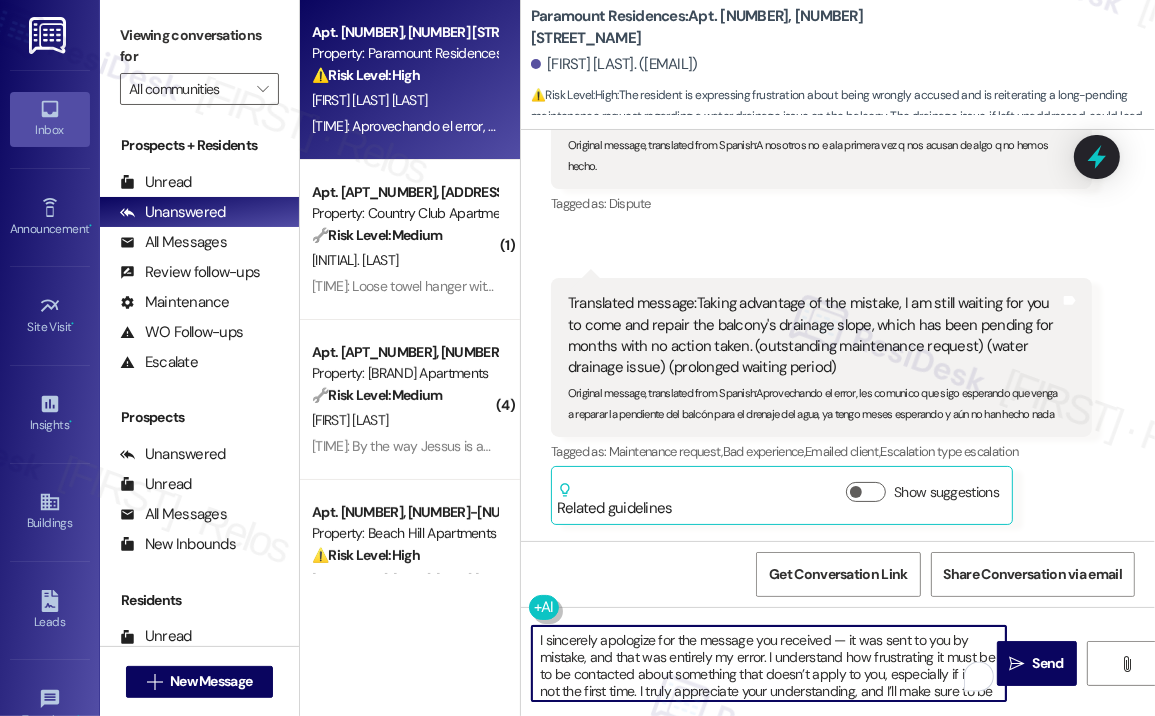 scroll, scrollTop: 16, scrollLeft: 0, axis: vertical 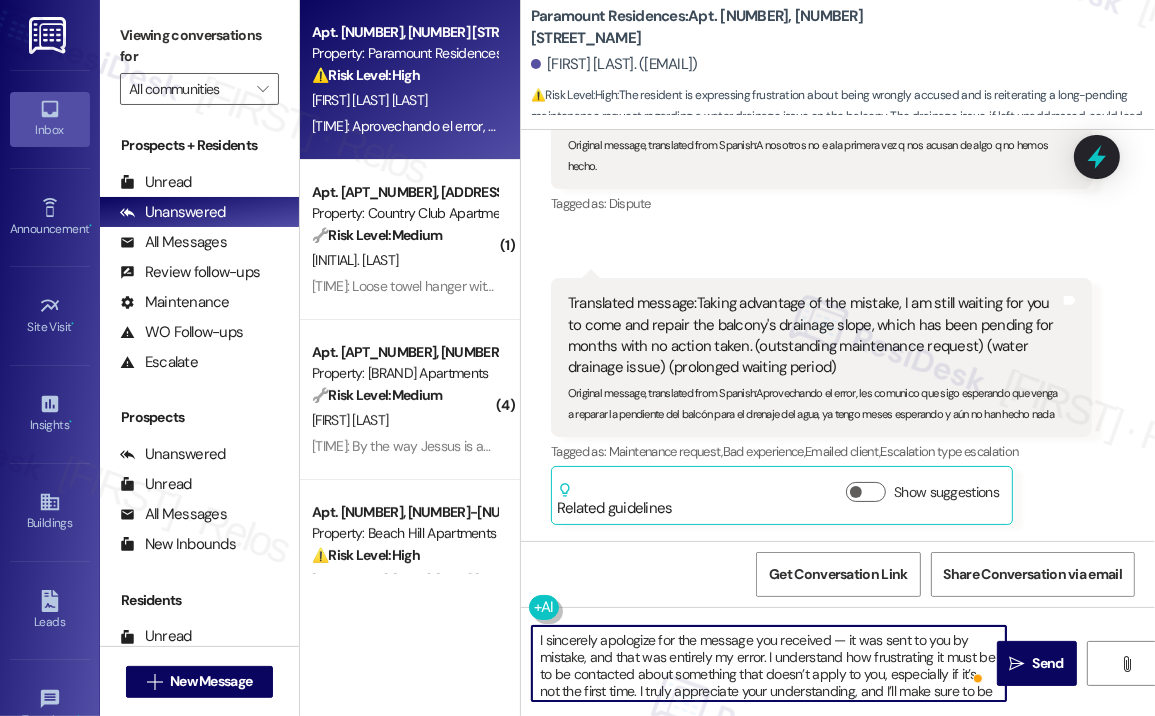 click on "I sincerely apologize for the message you received — it was sent to you by mistake, and that was entirely my error. I understand how frustrating it must be to be contacted about something that doesn’t apply to you, especially if it’s not the first time. I truly appreciate your understanding, and I’ll make sure to be more careful moving forward." at bounding box center (769, 663) 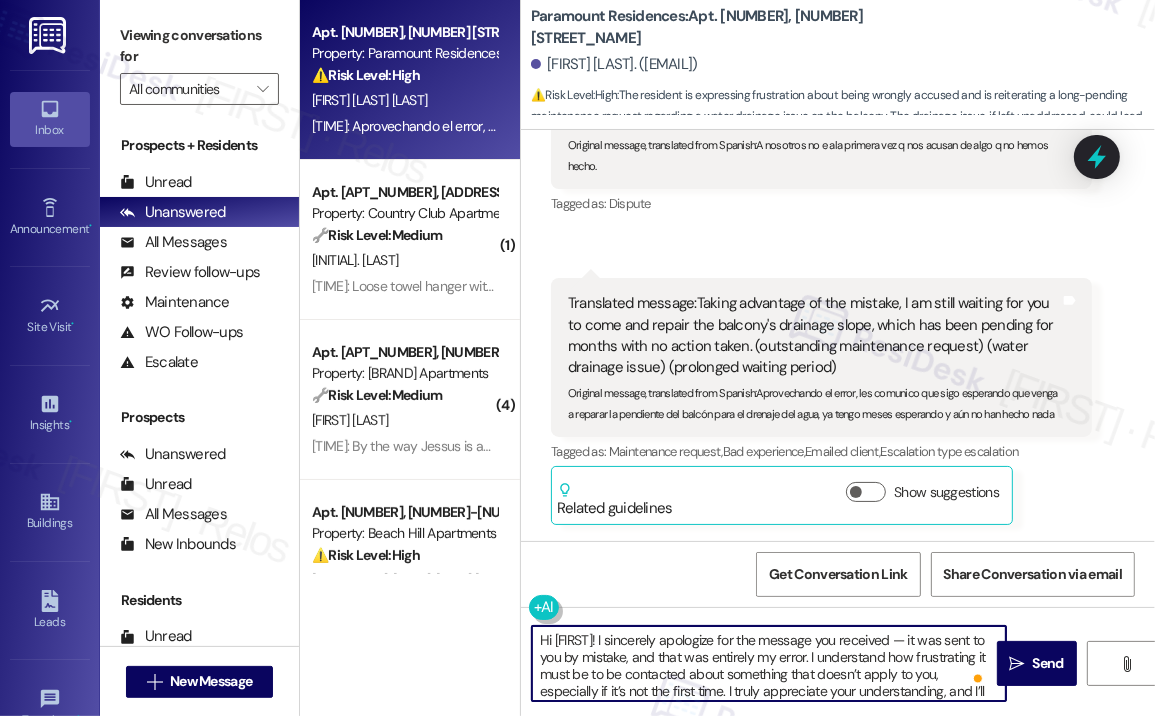type on "Hi [FIRST]! I sincerely apologize for the message you received — it was sent to you by mistake, and that was entirely my error. I understand how frustrating it must be to be contacted about something that doesn’t apply to you, especially if it’s not the first time. I truly appreciate your understanding, and I’ll make sure to be more careful moving forward." 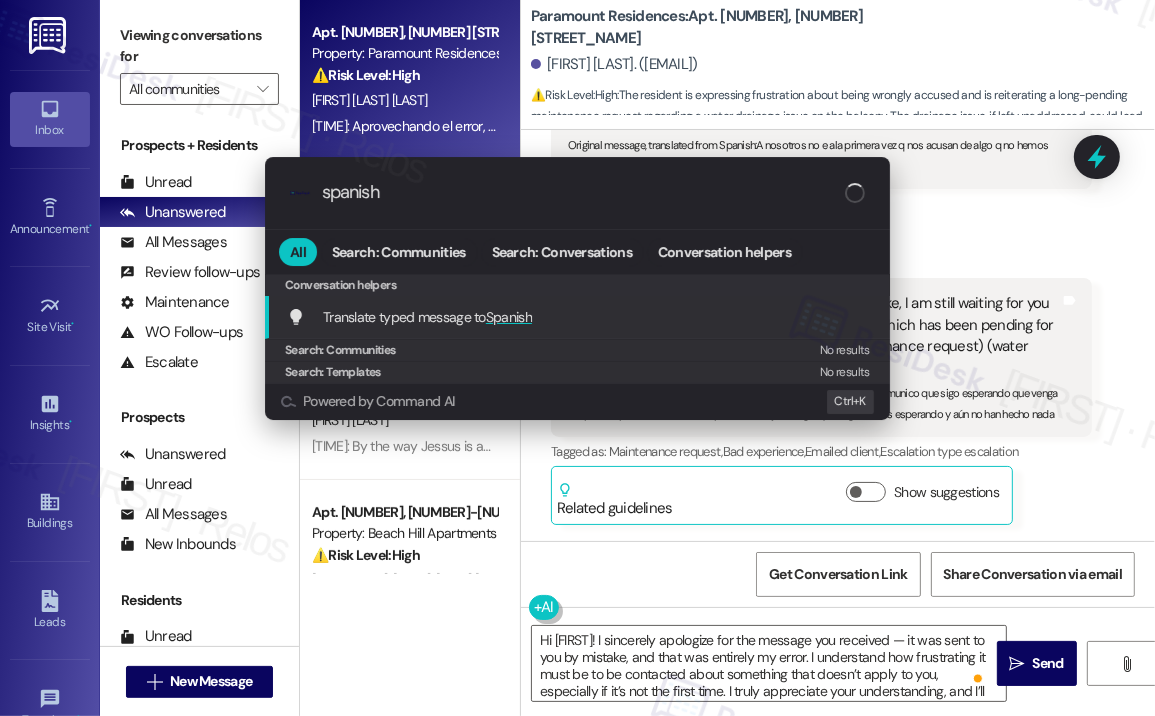 type on "spanish" 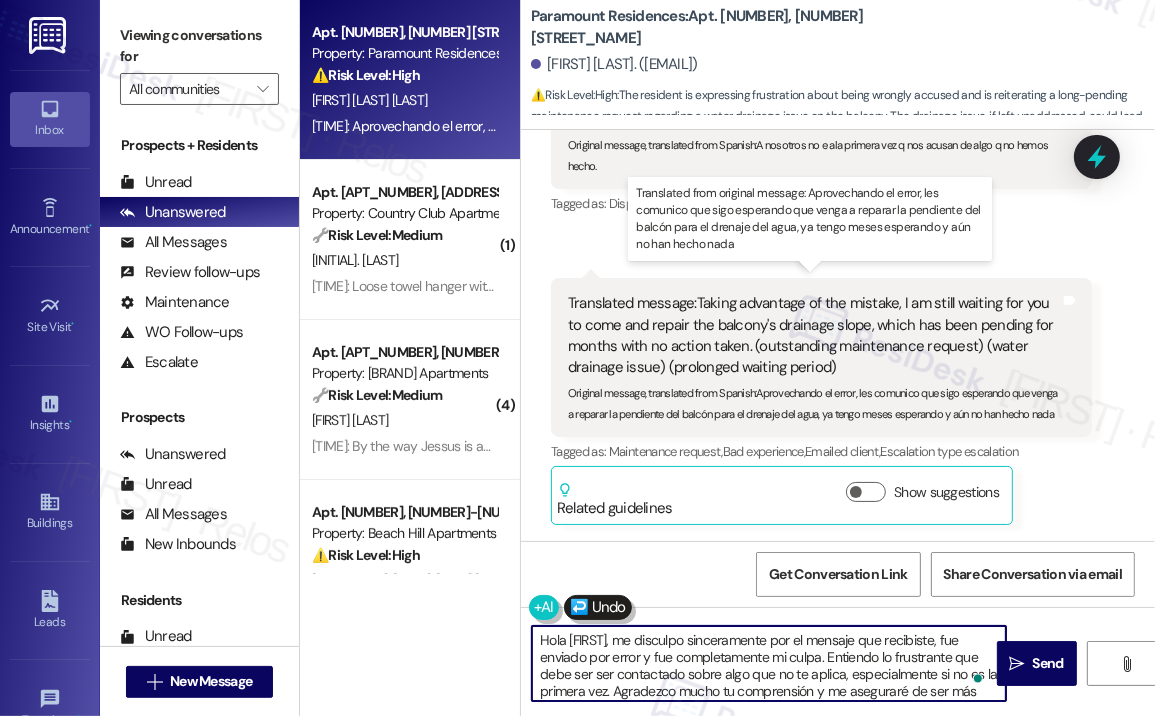 type on "Hola [FIRST_NAME], me disculpo sinceramente por el mensaje que recibiste, fue enviado por error y fue completamente mi culpa. Entiendo lo frustrante que debe ser ser contactado sobre algo que no te aplica, especialmente si no es la primera vez. I truly appreciate your understanding, and I’ll make sure to be more careful moving forward.)" 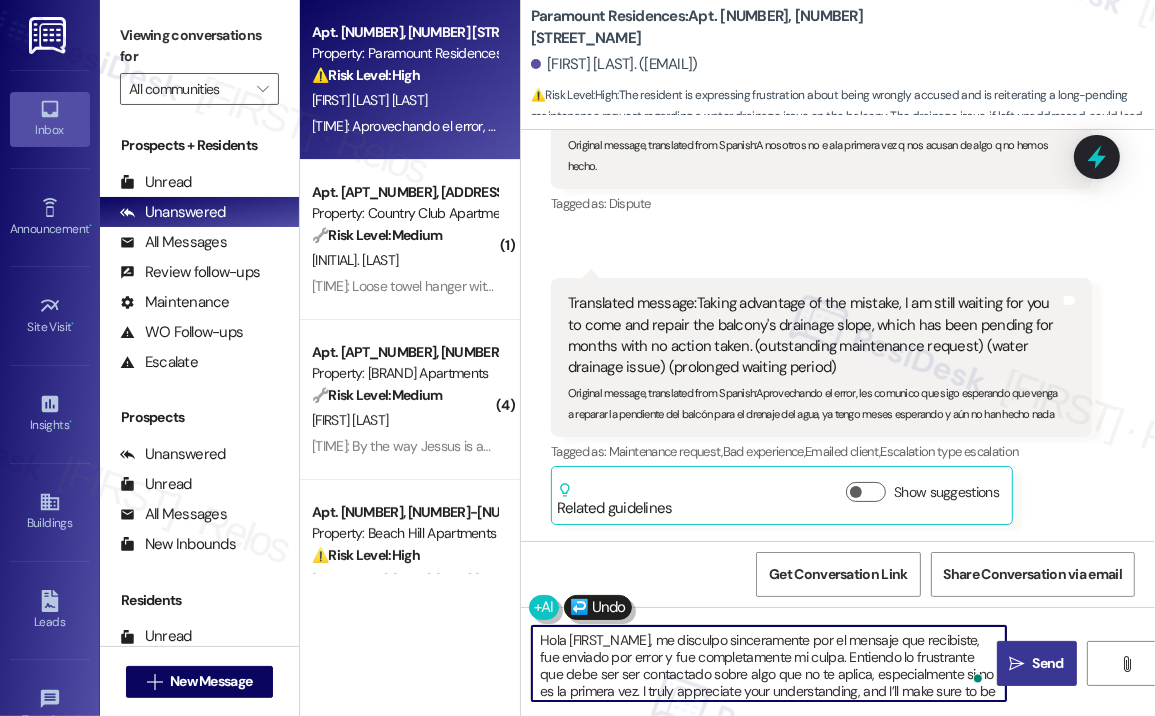click on "" at bounding box center (1016, 664) 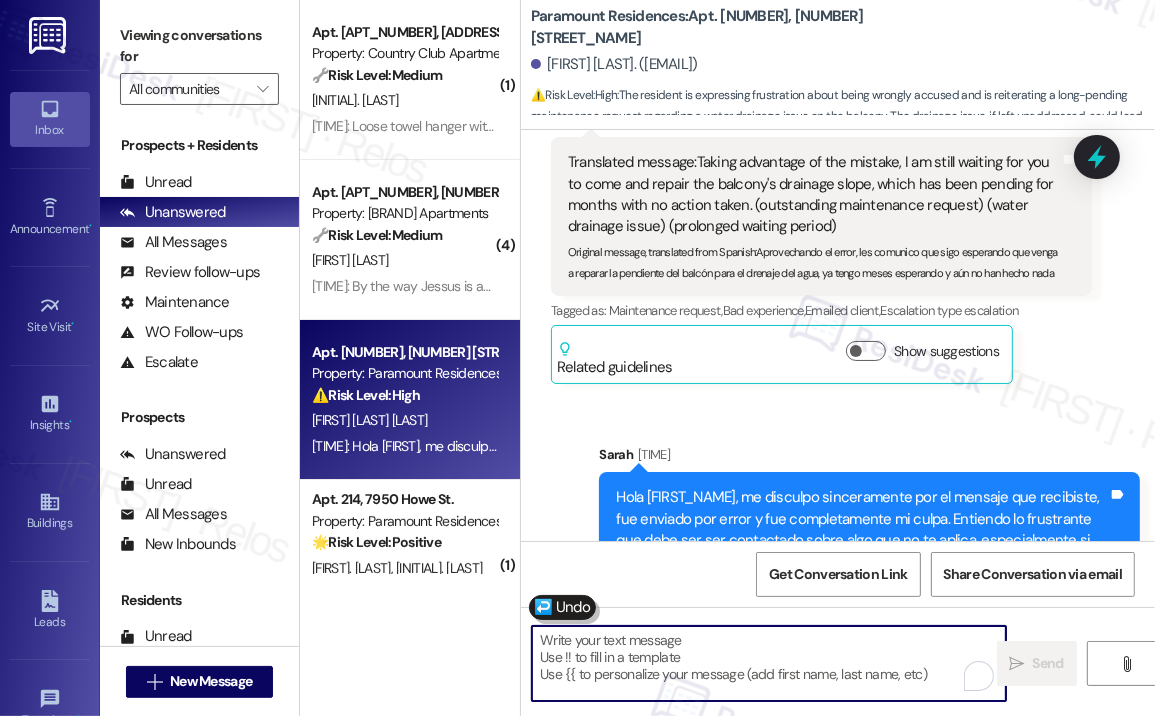 click at bounding box center [769, 663] 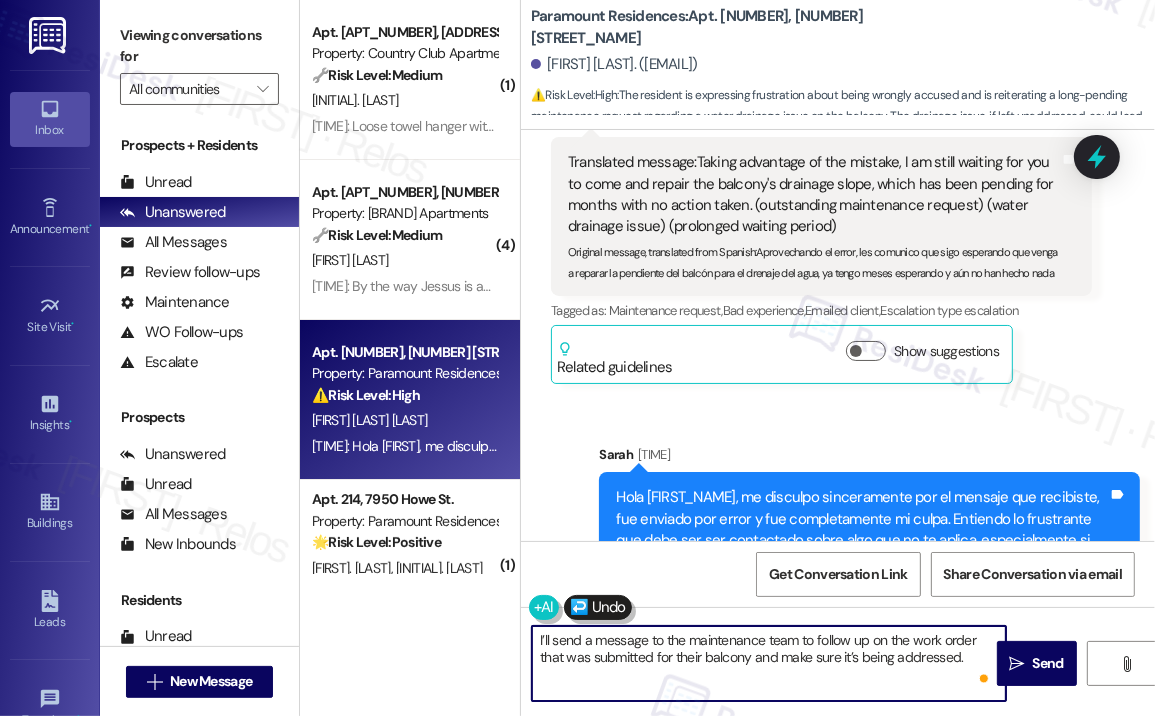 click on "I’ll send a message to the maintenance team to follow up on the work order that was submitted for their balcony and make sure it’s being addressed." at bounding box center (769, 663) 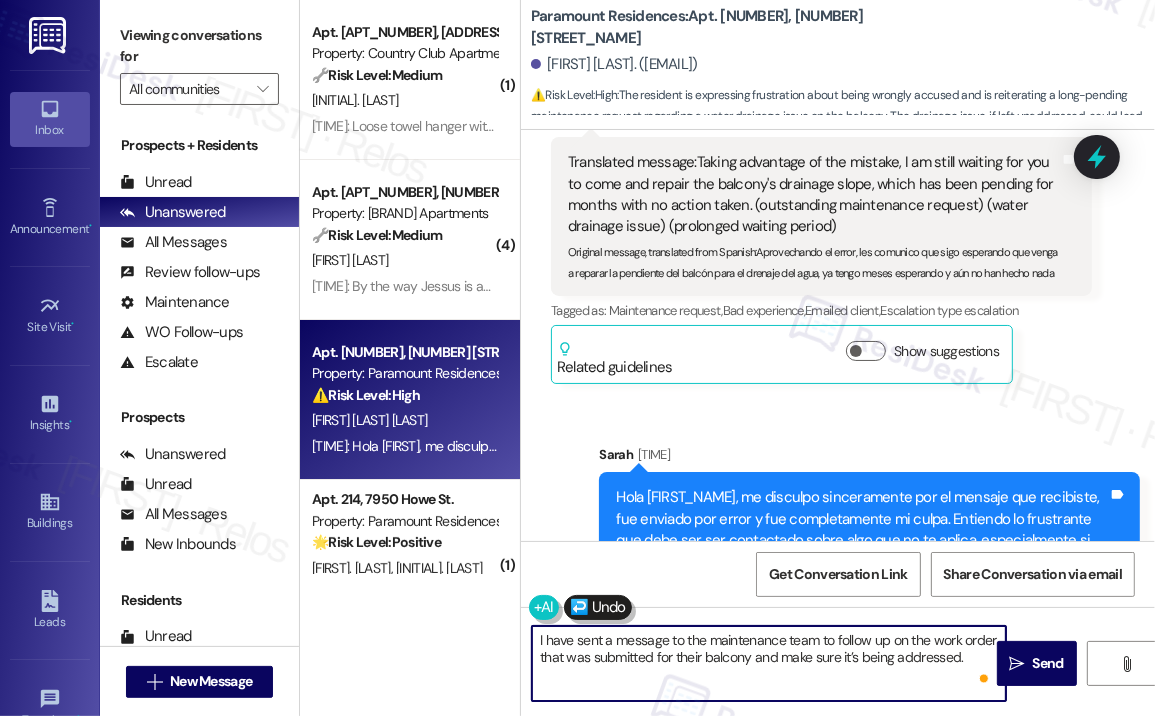 click on "I have sent a message to the maintenance team to follow up on the work order that was submitted for their balcony and make sure it’s being addressed." at bounding box center [769, 663] 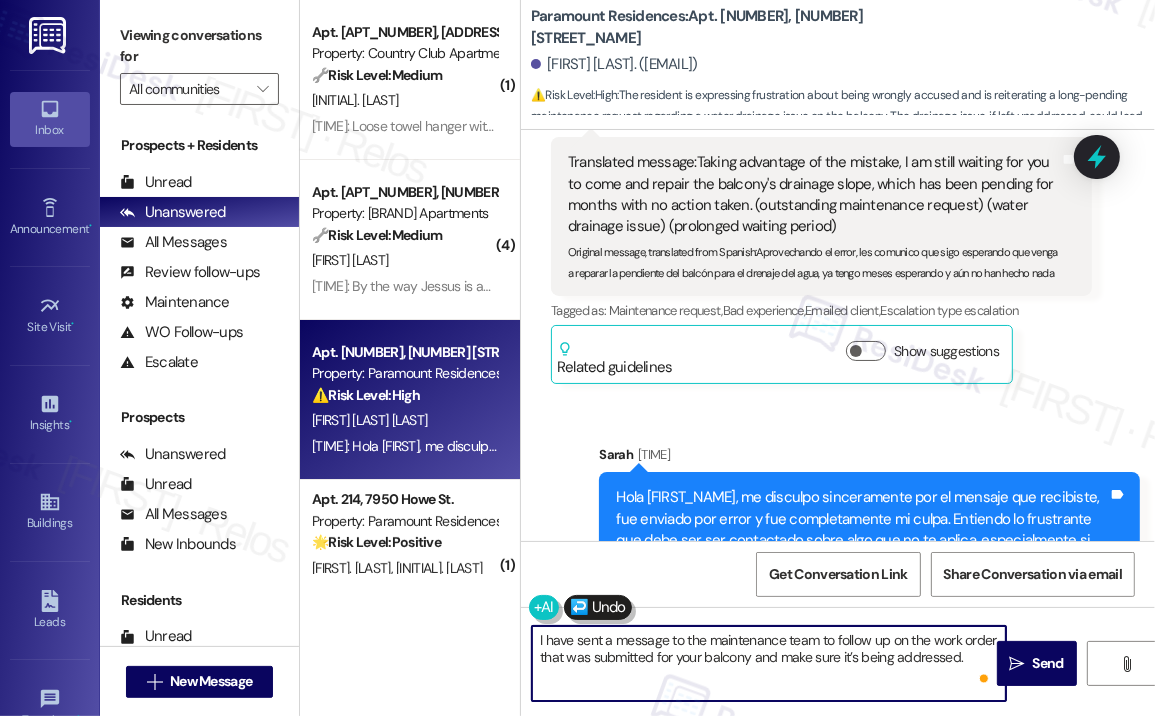 type on "I have sent a message to the maintenance team to follow up on the work order that was submitted for your balcony and make sure it’s being addressed." 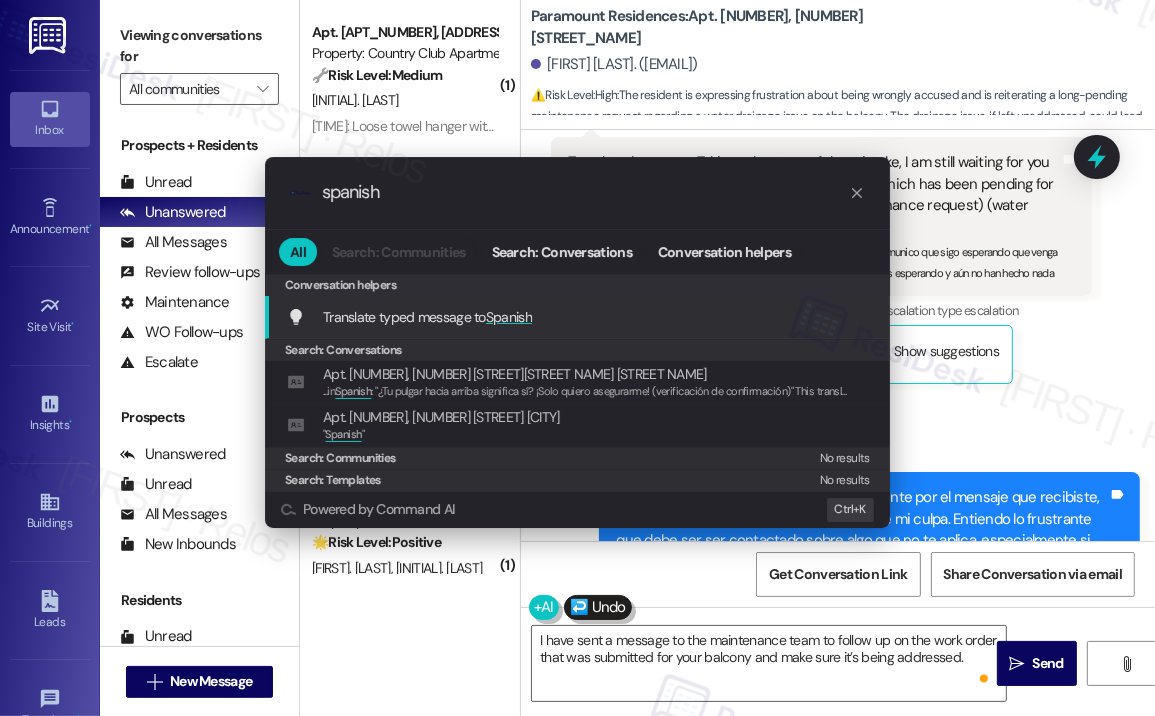 type on "spanish" 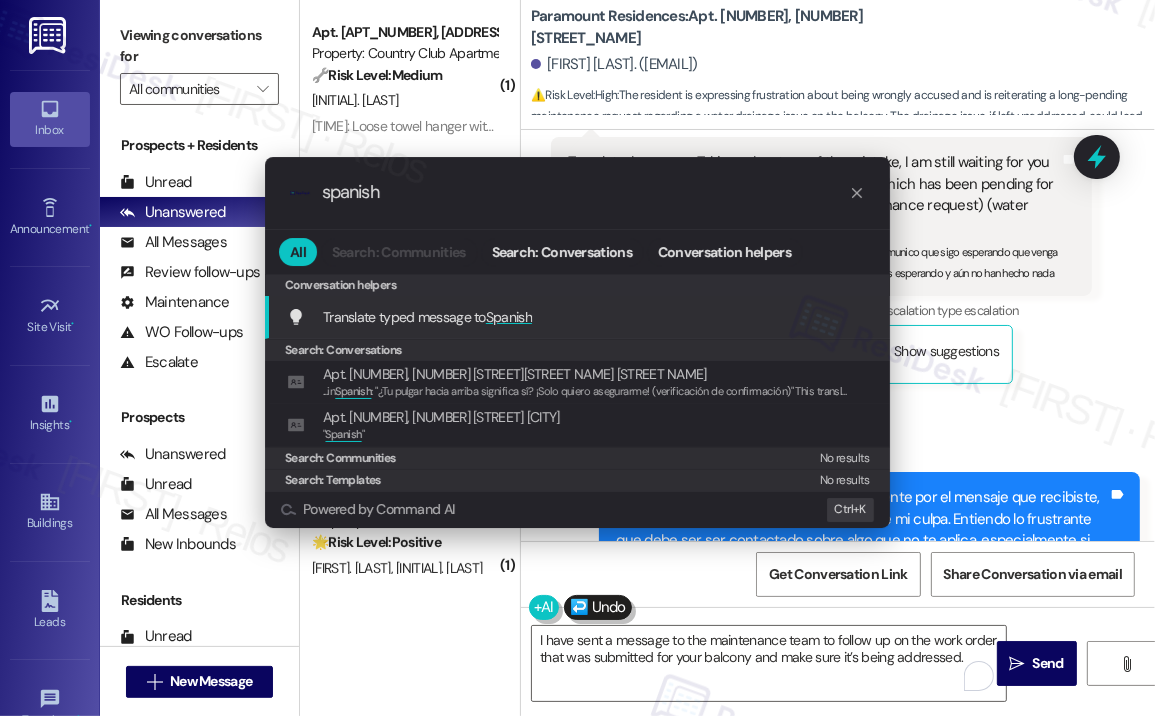 click on "Translate typed message to  Spanish Add shortcut" at bounding box center (579, 317) 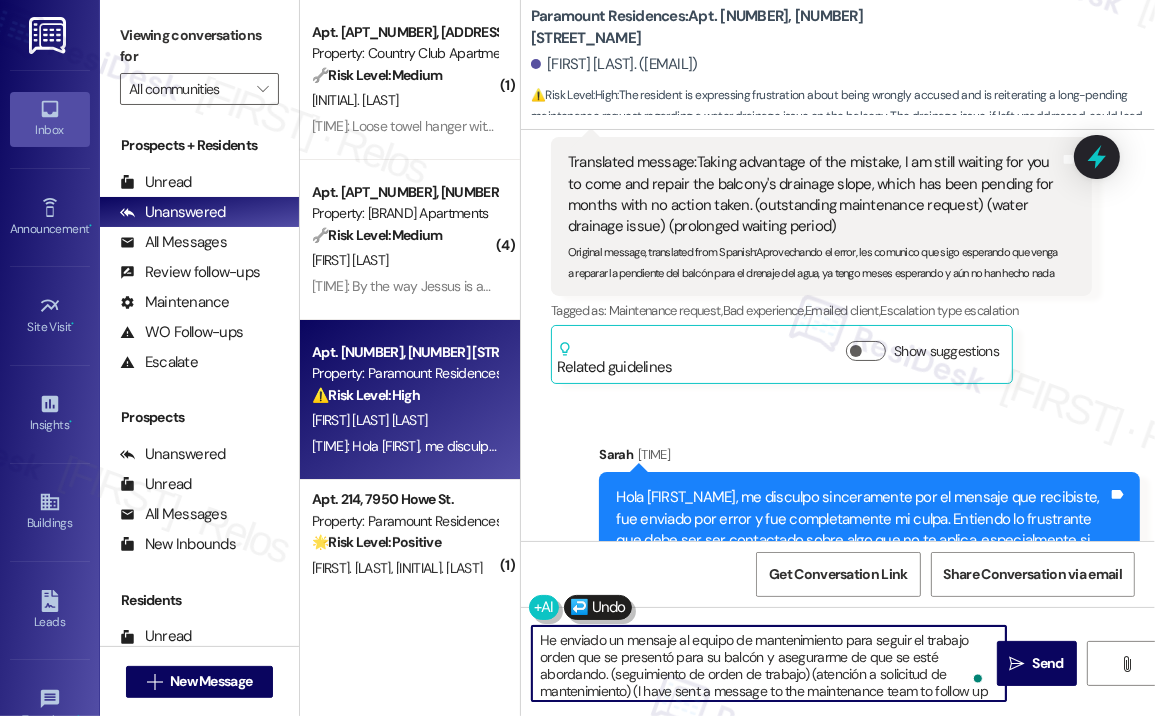 type on "He enviado un mensaje al equipo de mantenimiento para seguir el trabajo orden que se presentó para su balcón y asegurarme de que se esté abordando. (seguimiento de orden de trabajo) (atención a solicitud de mantenimiento) (I have sent a message to the maintenance team to follow up on the work order that was submitted for your balcony and make sure it’s being addressed.)" 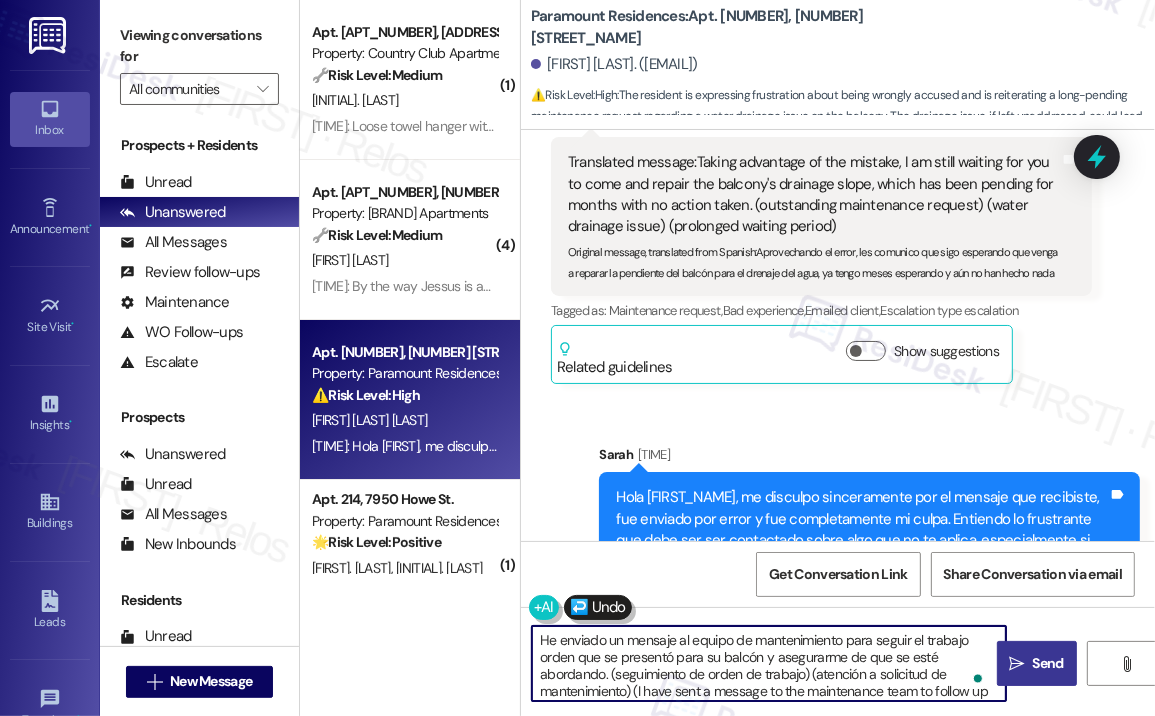 click on "Send" at bounding box center [1048, 663] 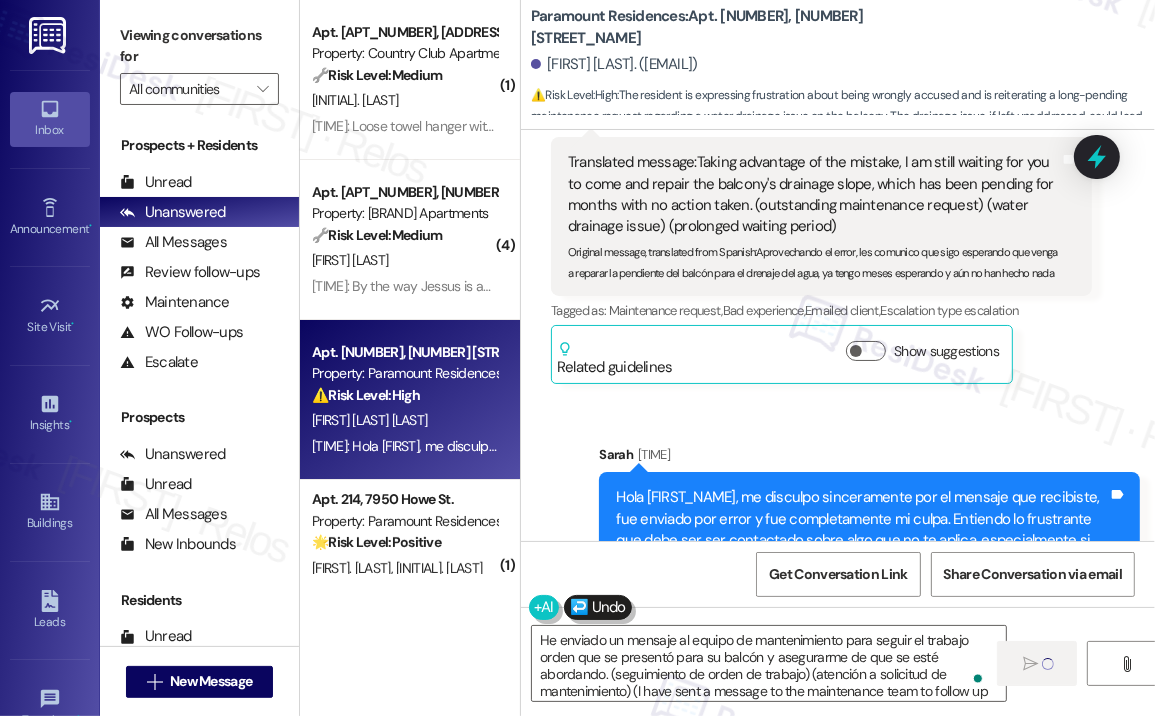 type 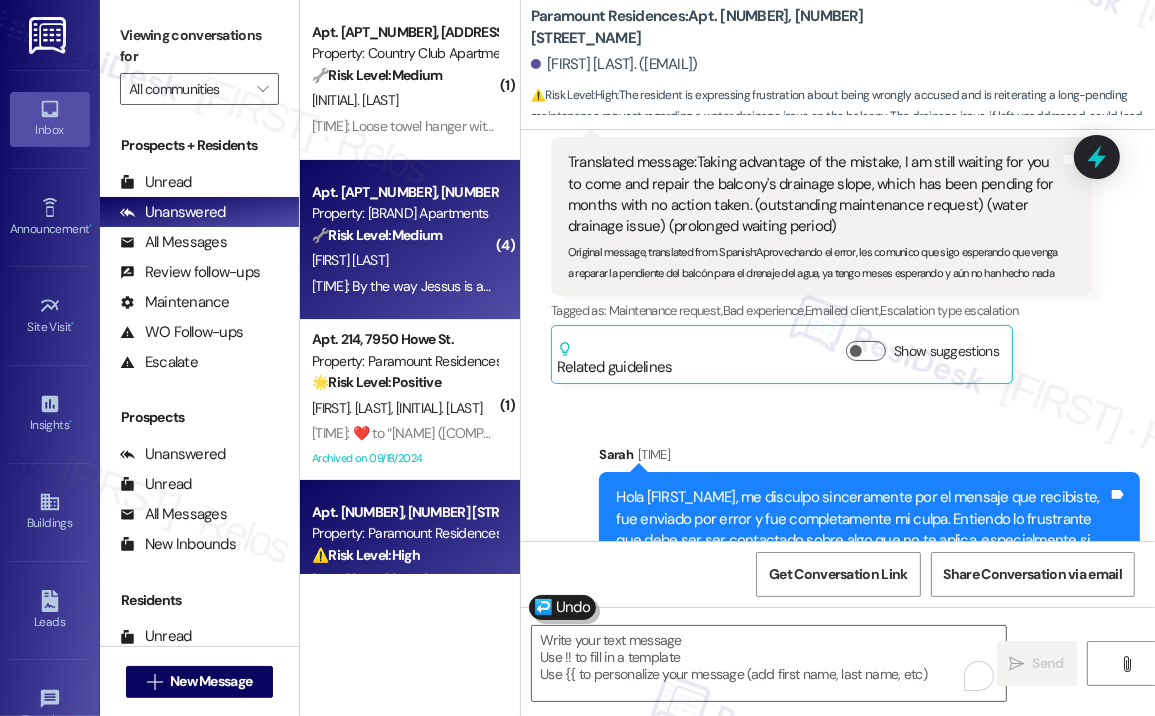 scroll, scrollTop: 65, scrollLeft: 0, axis: vertical 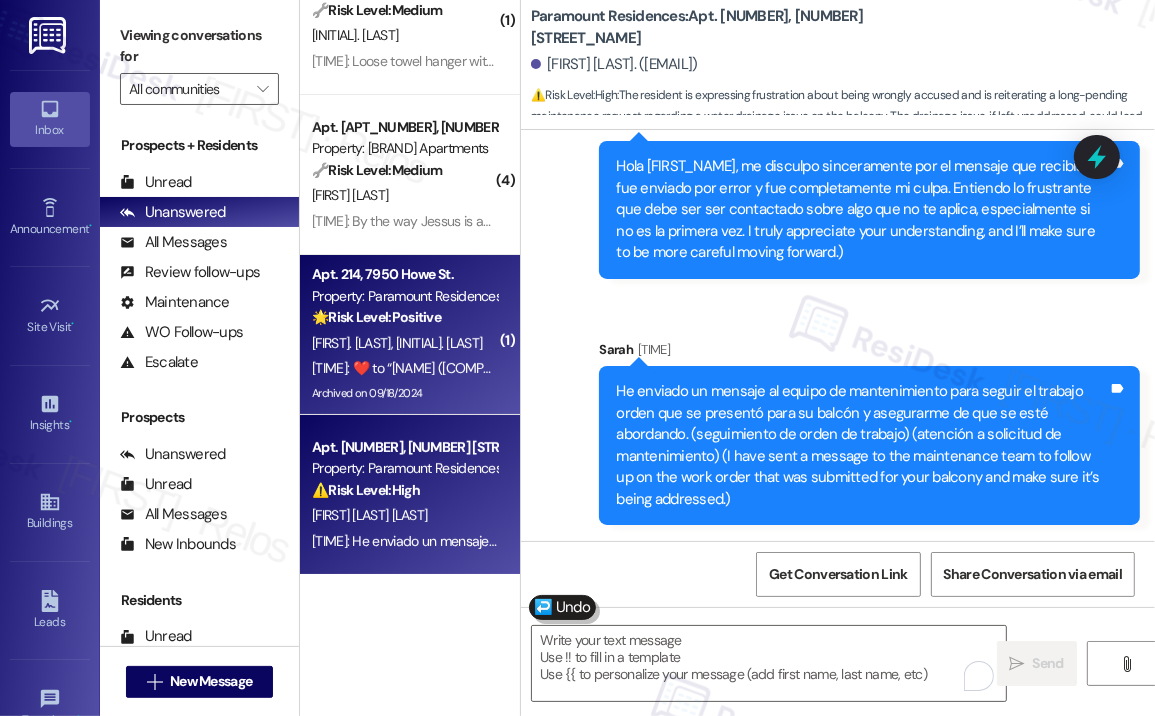 click on "[FIRST_NAME] [LAST_NAME] [INITIAL].[LAST_NAME]" at bounding box center [404, 343] 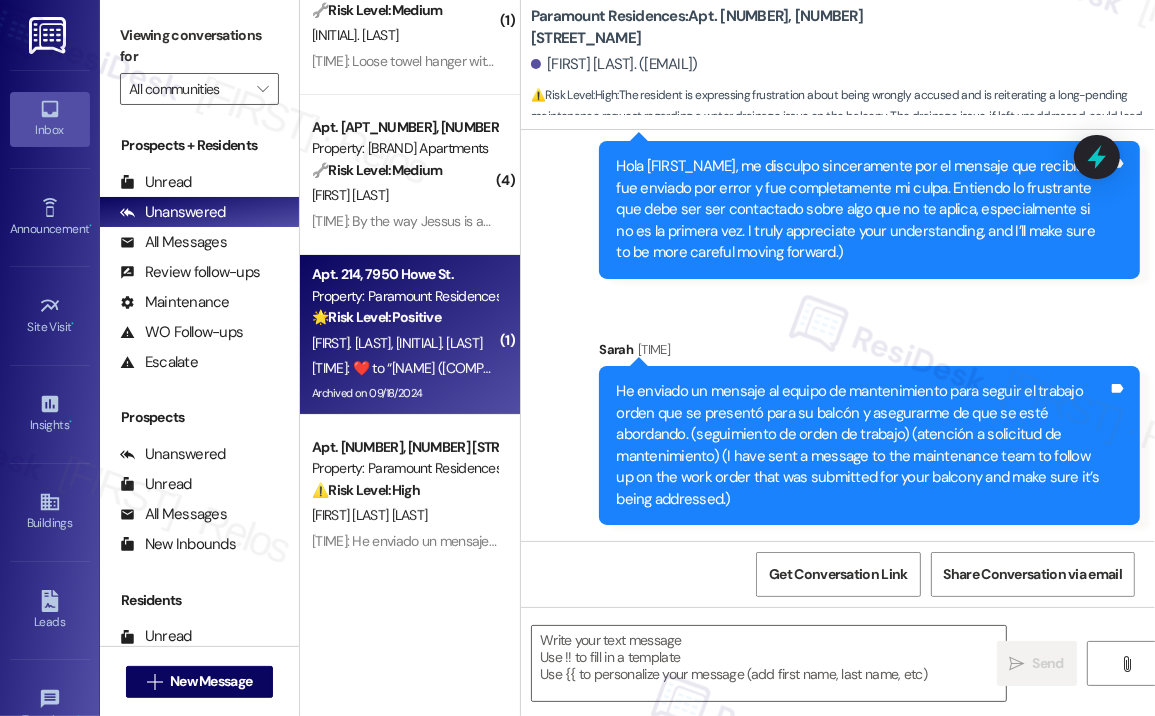 type on "Fetching suggested responses. Please feel free to read through the conversation in the meantime." 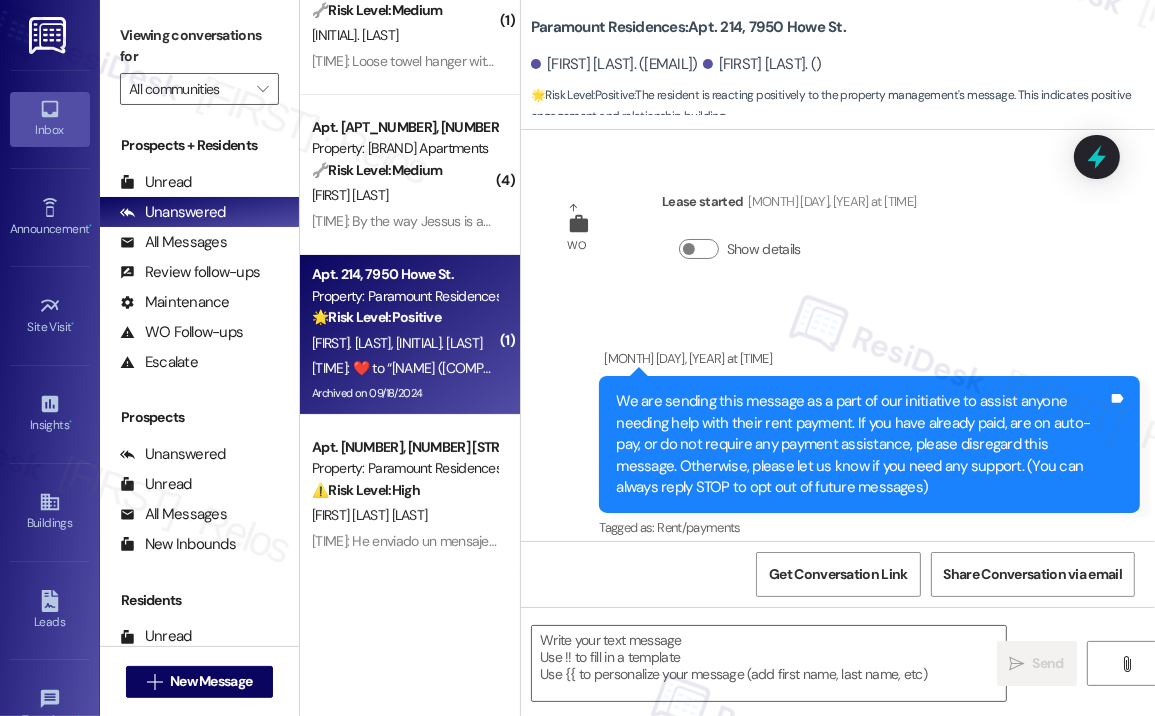 scroll, scrollTop: 38618, scrollLeft: 0, axis: vertical 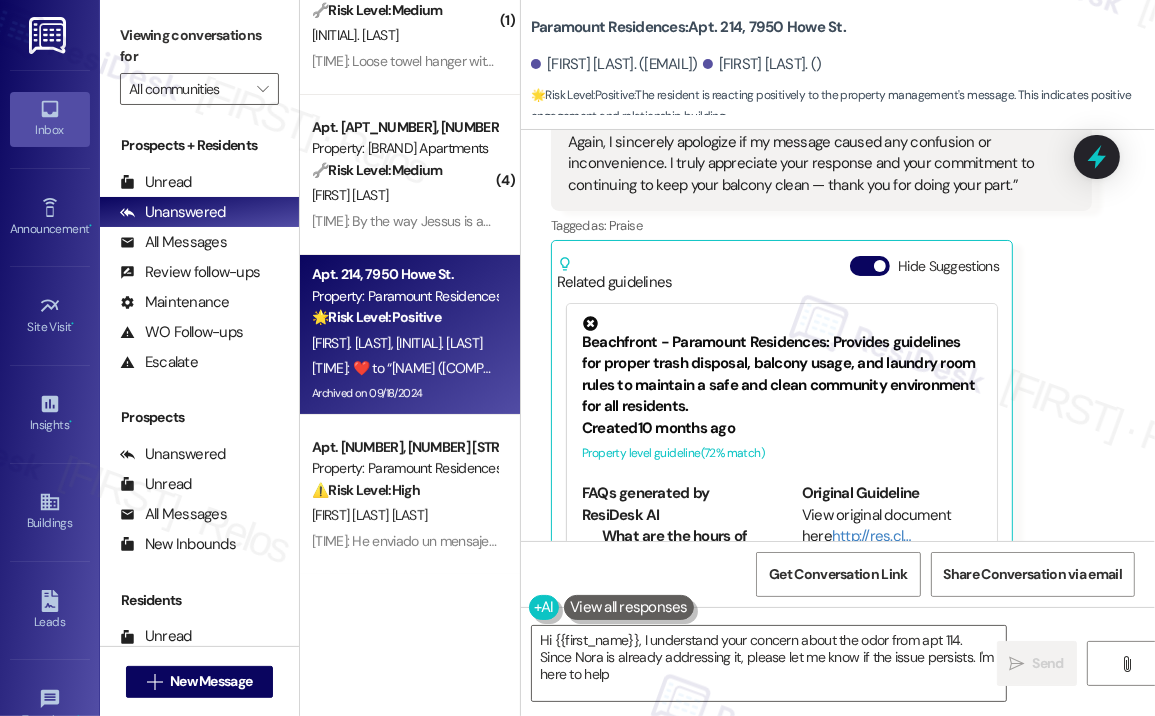 type on "Hi {{[FIRST]}}, I understand your concern about the odor from apt [NUMBER]. Since [FIRST] is already addressing it, please let me know if the issue persists. I'm here to help!" 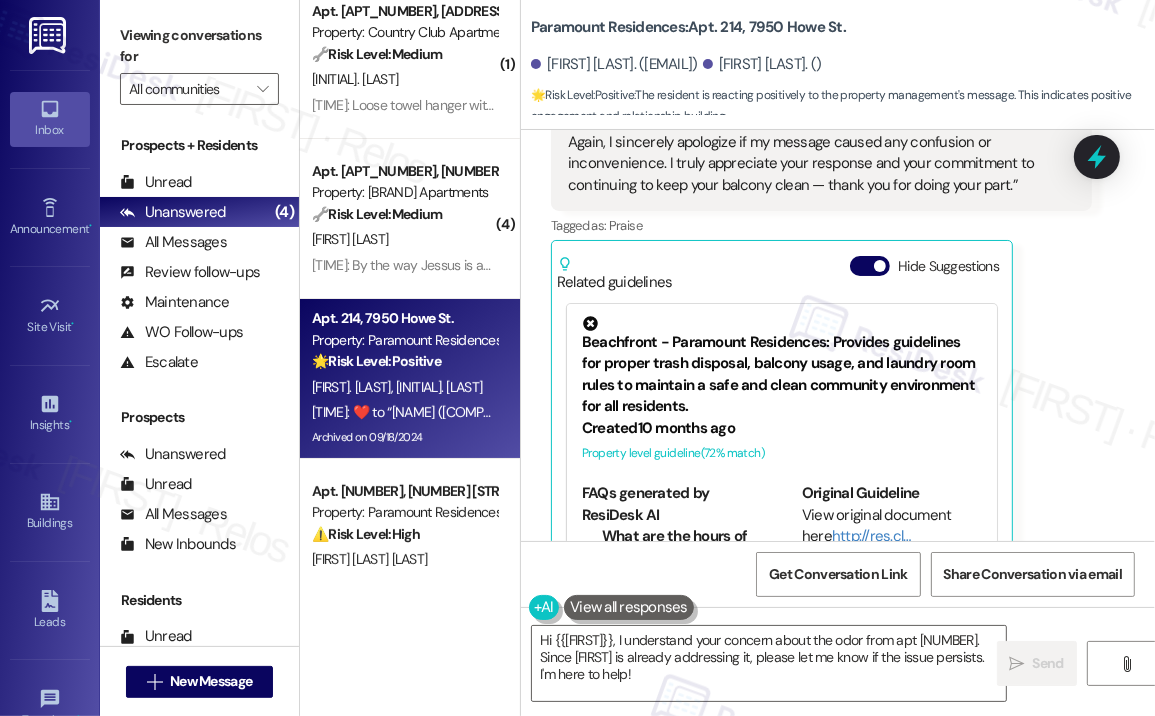 scroll, scrollTop: 0, scrollLeft: 0, axis: both 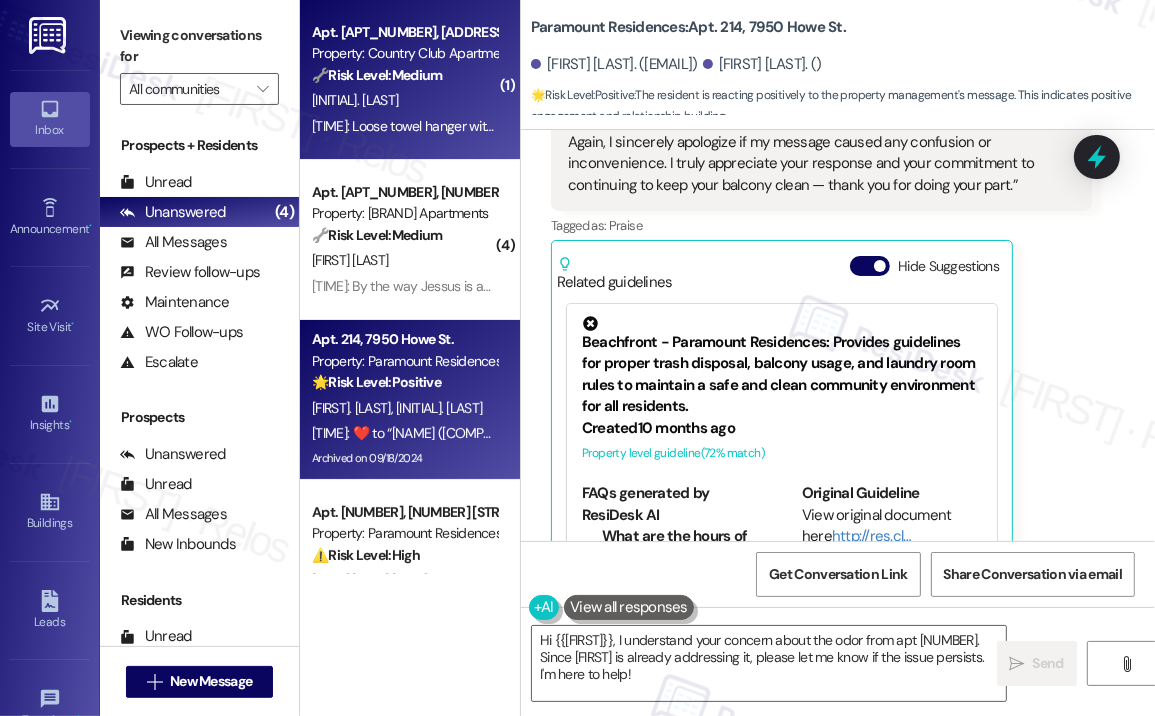 click on "[TIME]: Loose towel hanger with cracks around it [TIME]: Loose towel hanger with cracks around it" at bounding box center (451, 126) 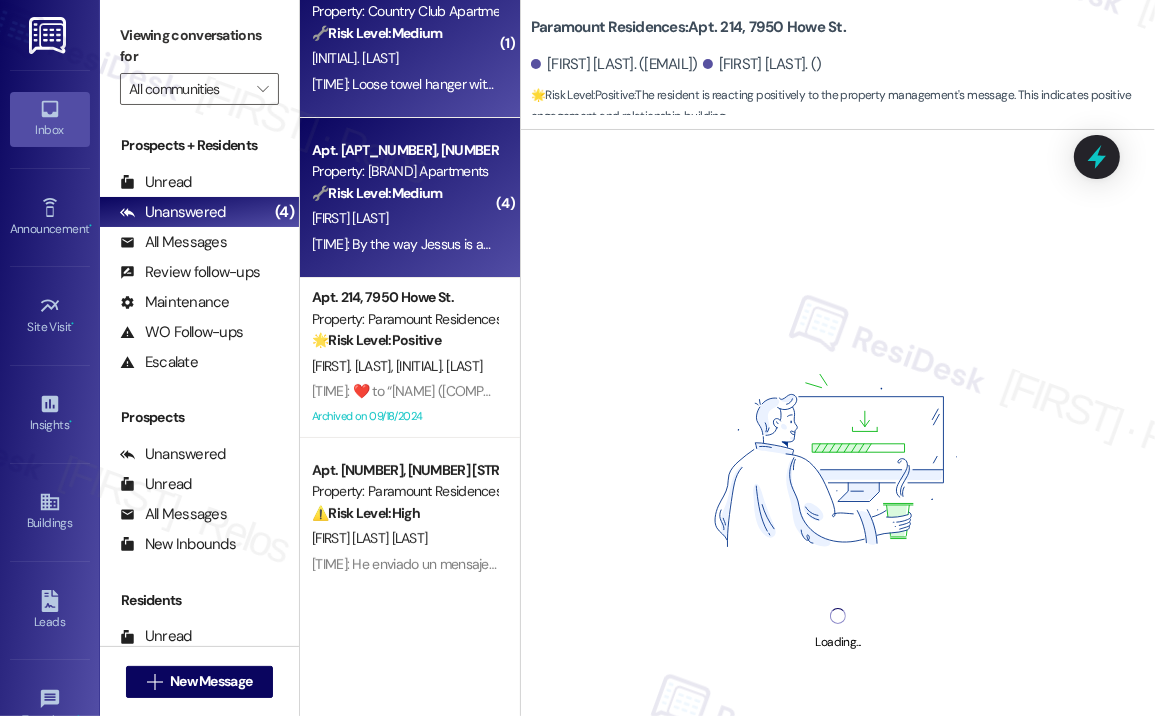 scroll, scrollTop: 65, scrollLeft: 0, axis: vertical 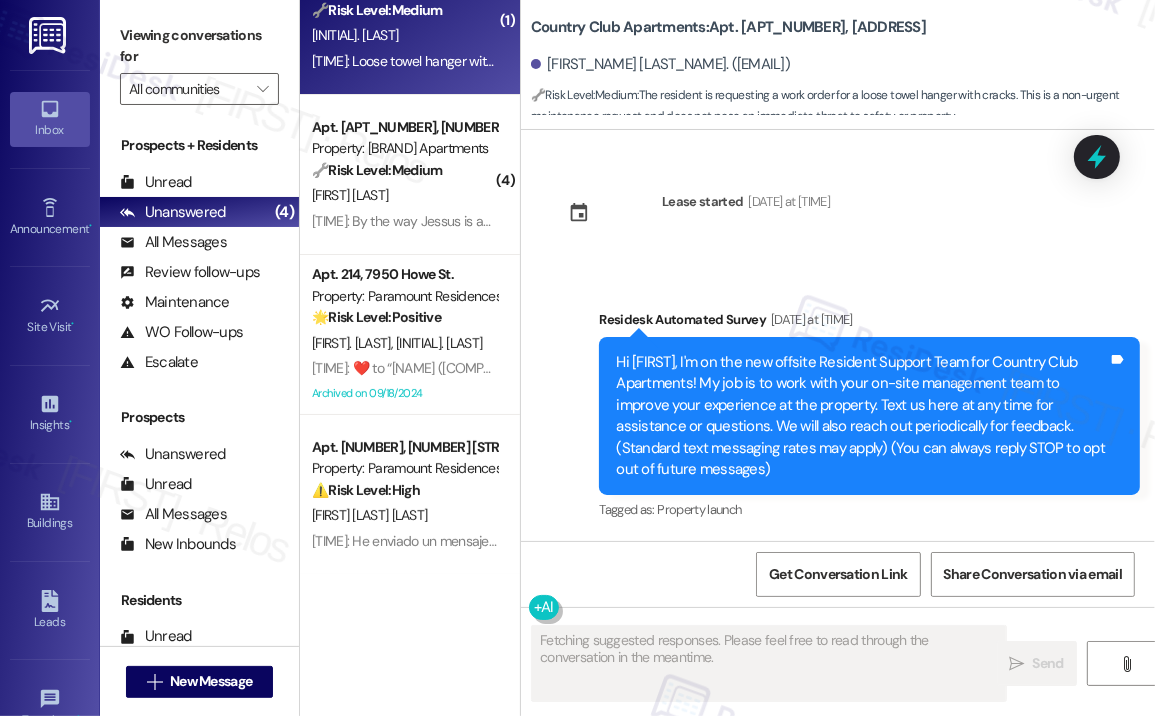 type on "Fetching suggested responses. Please feel free to read through the conversation in the meantime." 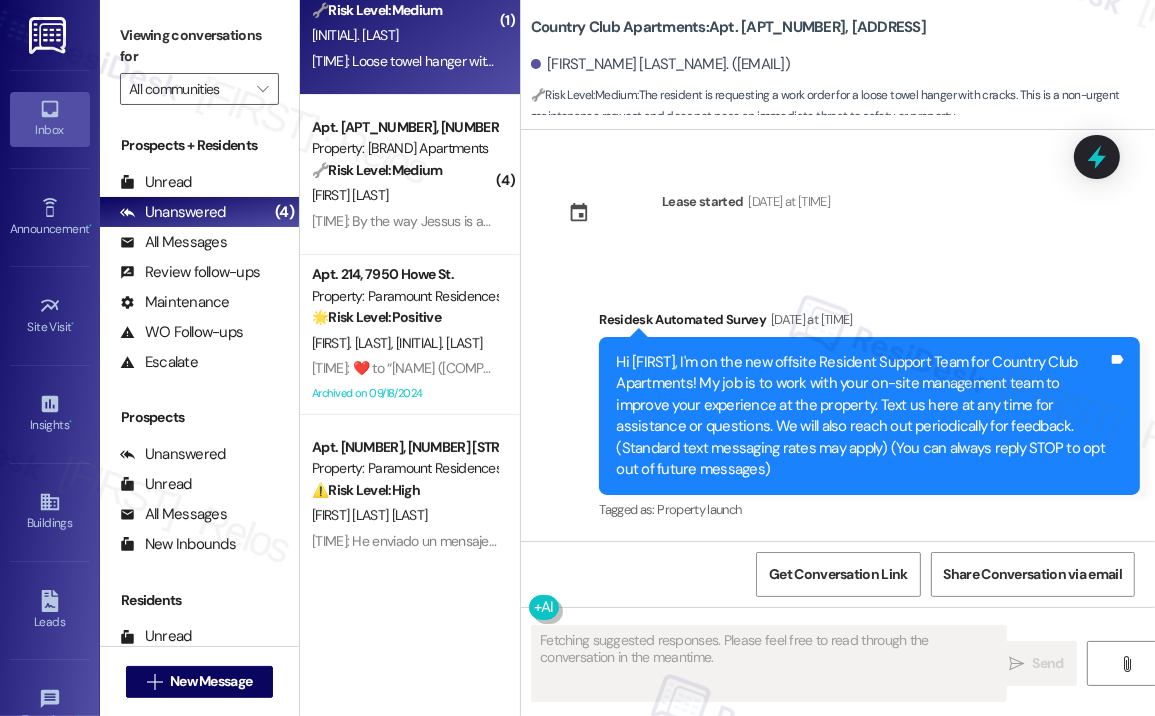 scroll, scrollTop: 38251, scrollLeft: 0, axis: vertical 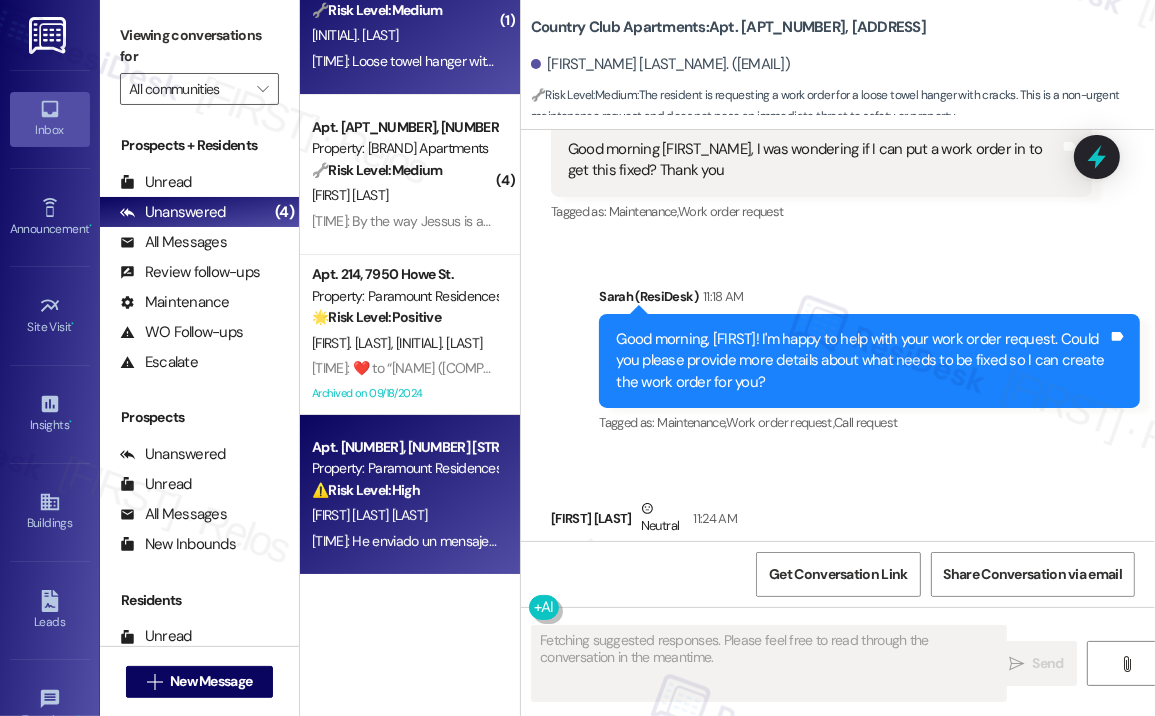 click on "[TIME]: He enviado un mensaje al equipo de mantenimiento para seguir el trabajo orden que se presentó para su balcón y asegurarme de que se esté abordando. (seguimiento de orden de trabajo) (atención a solicitud de mantenimiento) (I have sent a message to the maintenance team to follow up on the work order that was submitted for your balcony and make sure it’s being addressed.) [TIME]: He enviado un mensaje al equipo de mantenimiento para seguir el trabajo orden que se presentó para su balcón y asegurarme de que se esté abordando. (seguimiento de orden de trabajo) (atención a solicitud de mantenimiento) (I have sent a message to the maintenance team to follow up on the work order that was submitted for your balcony and make sure it’s being addressed.)" at bounding box center (404, 541) 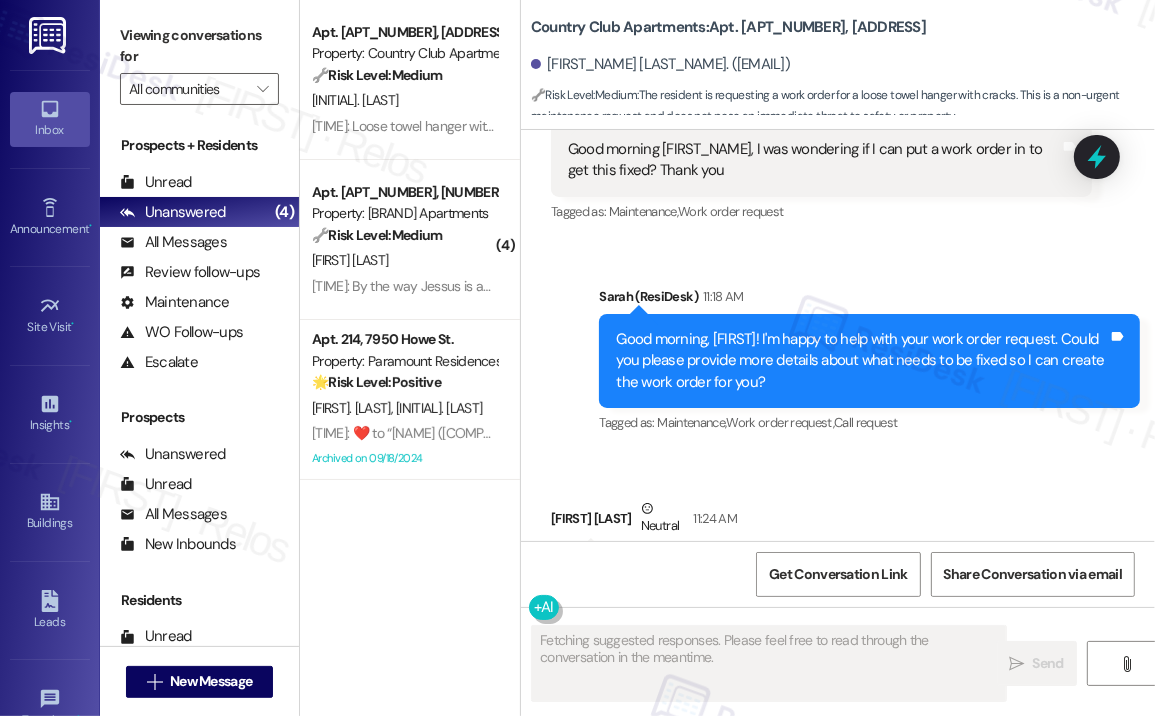 scroll, scrollTop: 0, scrollLeft: 0, axis: both 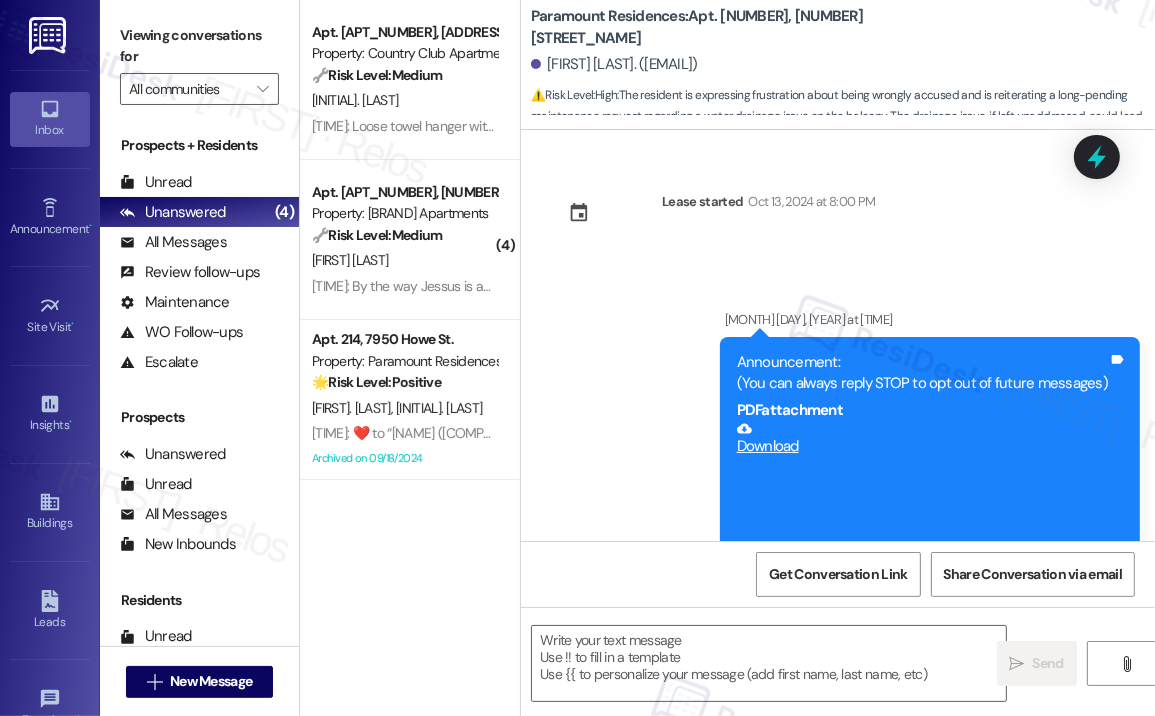 type on "Fetching suggested responses. Please feel free to read through the conversation in the meantime." 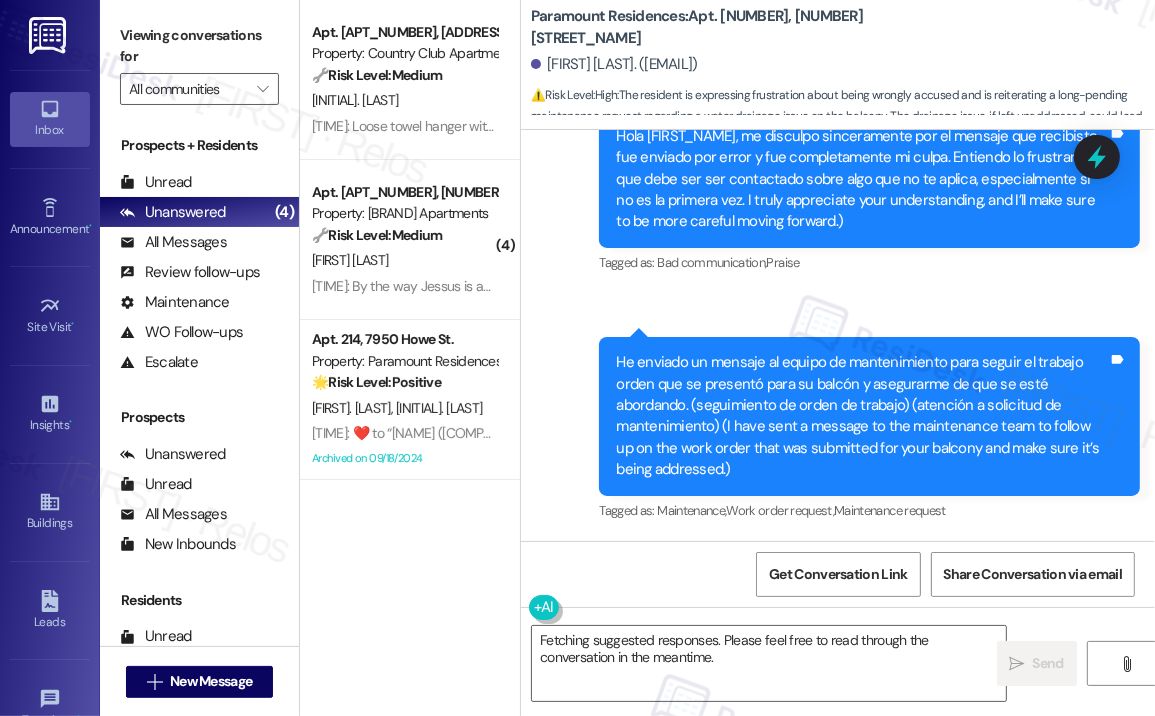 scroll, scrollTop: 55152, scrollLeft: 0, axis: vertical 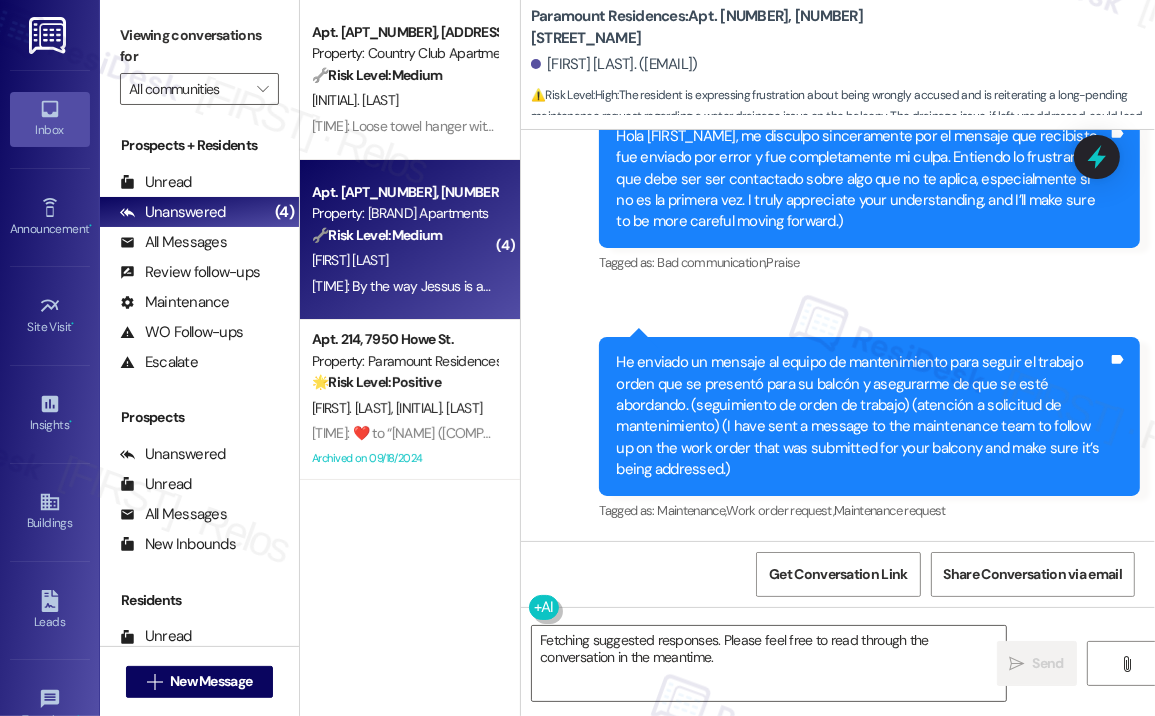 click on "[TIME]: By the way Jessus is an amazing manager. I really appreciate the way he takes care of each and every thing [TIME]: By the way Jessus is an amazing manager. I really appreciate the way he takes care of each and every thing" at bounding box center (404, 286) 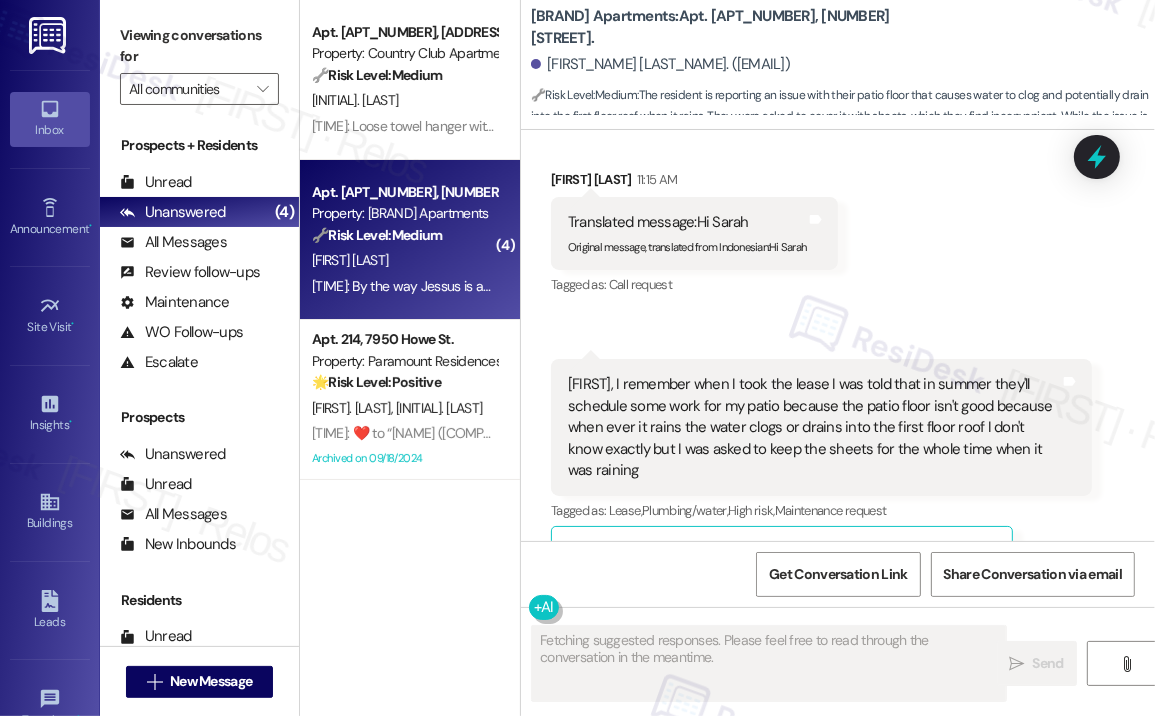 scroll, scrollTop: 8575, scrollLeft: 0, axis: vertical 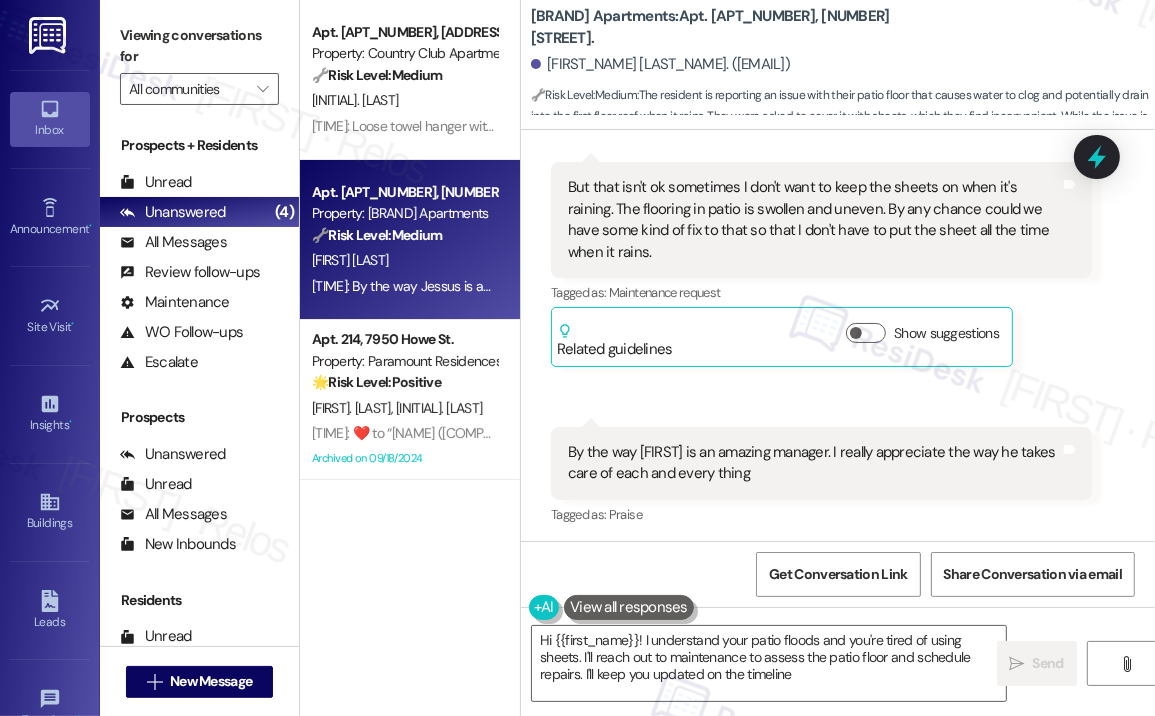 type on "Hi {{first_name}}! I understand your patio floods and you're tired of using sheets. I'll reach out to maintenance to assess the patio floor and schedule repairs. I'll keep you updated on the timeline!" 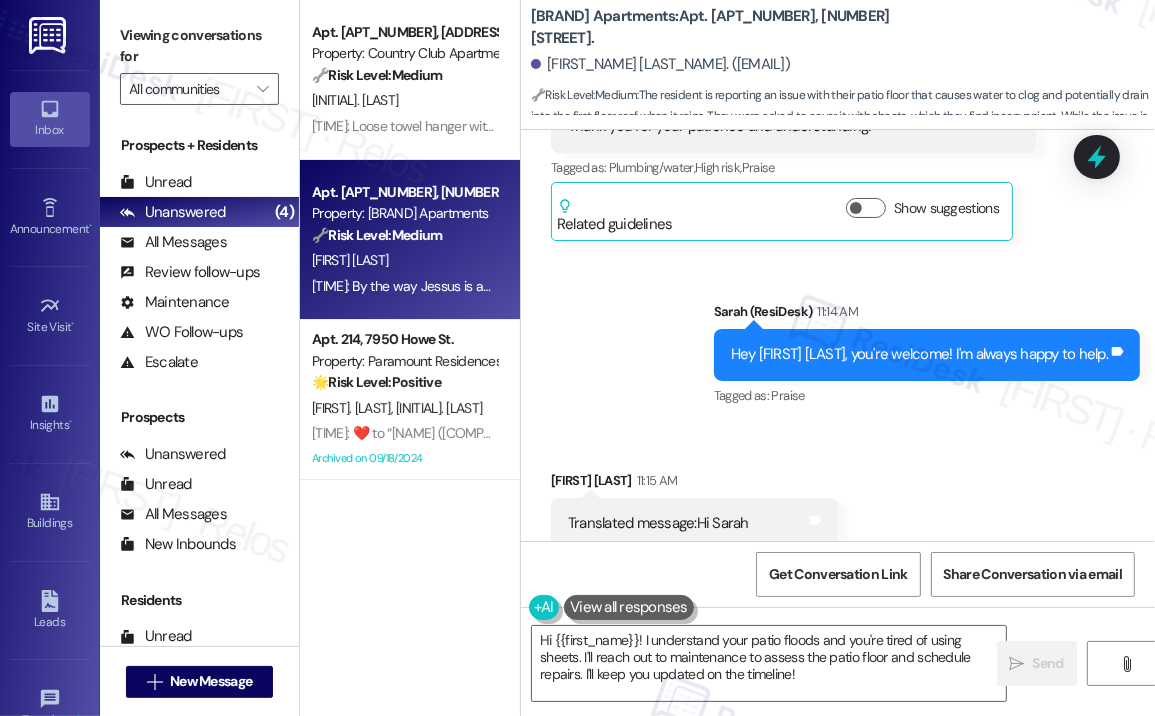 scroll, scrollTop: 7775, scrollLeft: 0, axis: vertical 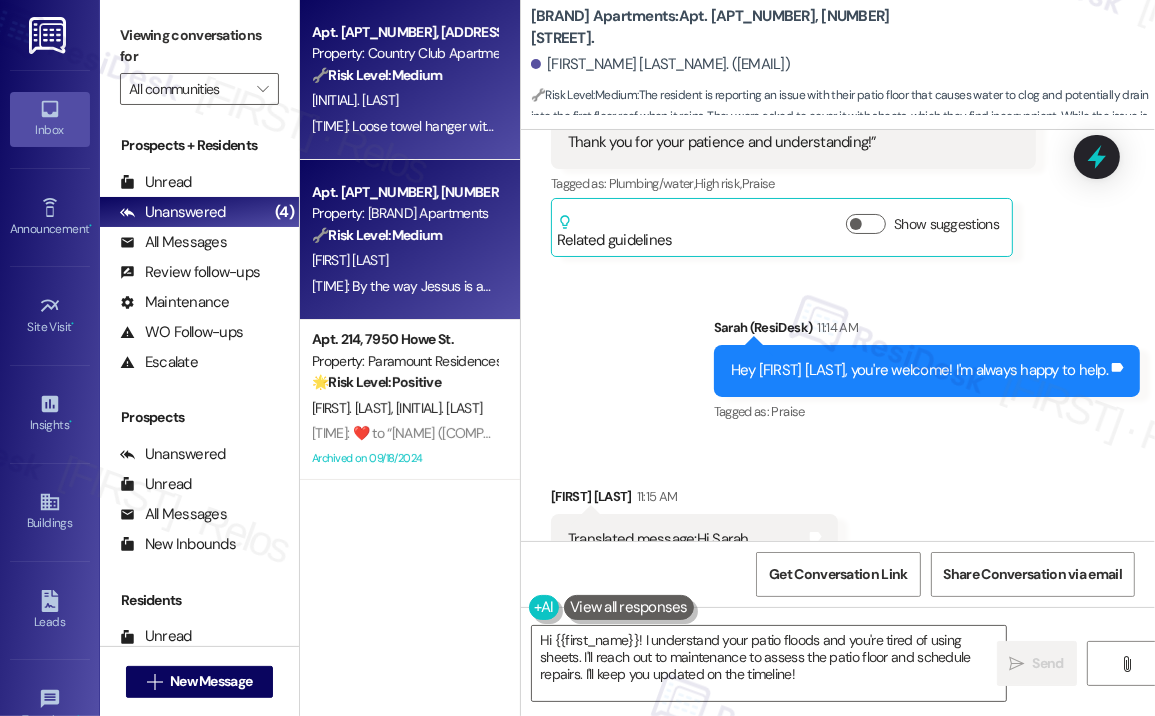 click on "[TIME]: Loose towel hanger with cracks around it [TIME]: Loose towel hanger with cracks around it" at bounding box center (451, 126) 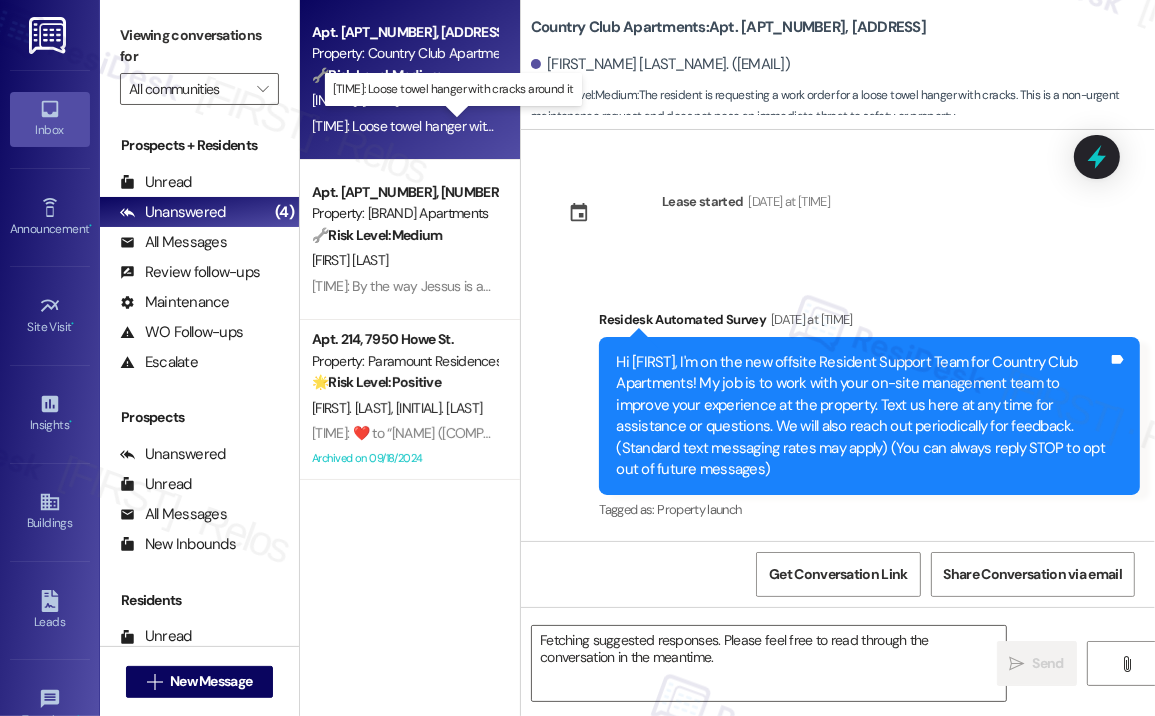 scroll, scrollTop: 38251, scrollLeft: 0, axis: vertical 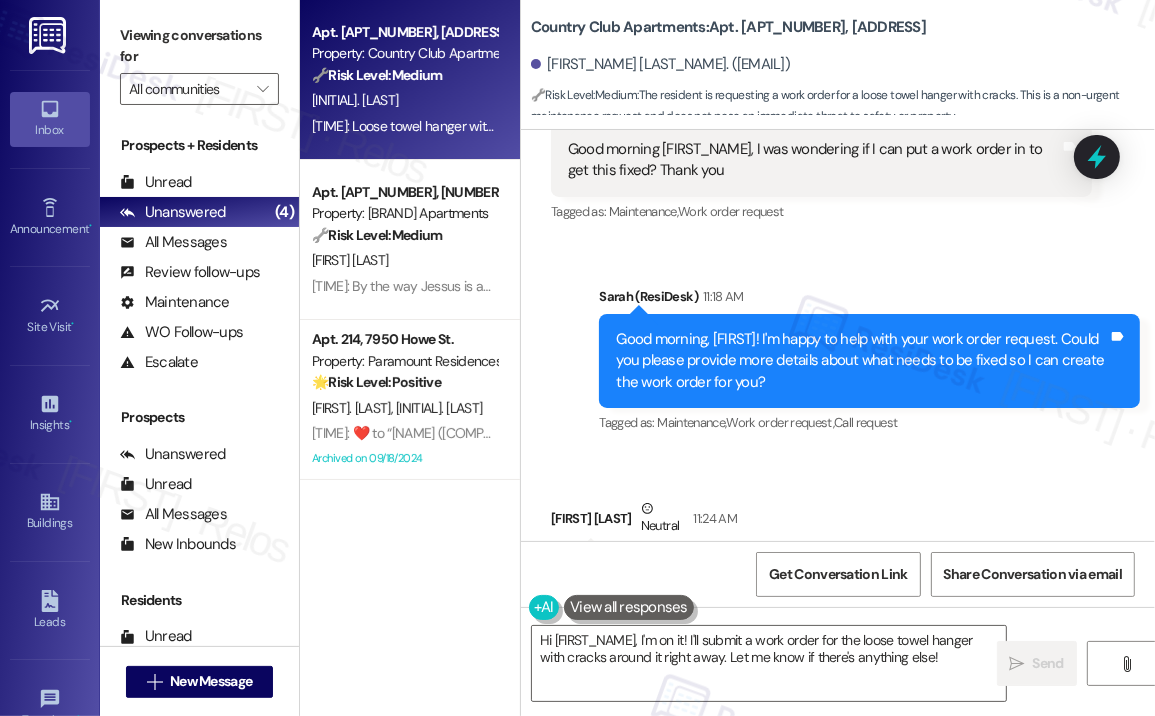 click on "Received via SMS Angie Funes Neutral [TIME] Loose towel hanger with cracks around it Tags and notes Tagged as: Maintenance request Click to highlight conversations about Maintenance request" at bounding box center [838, 548] 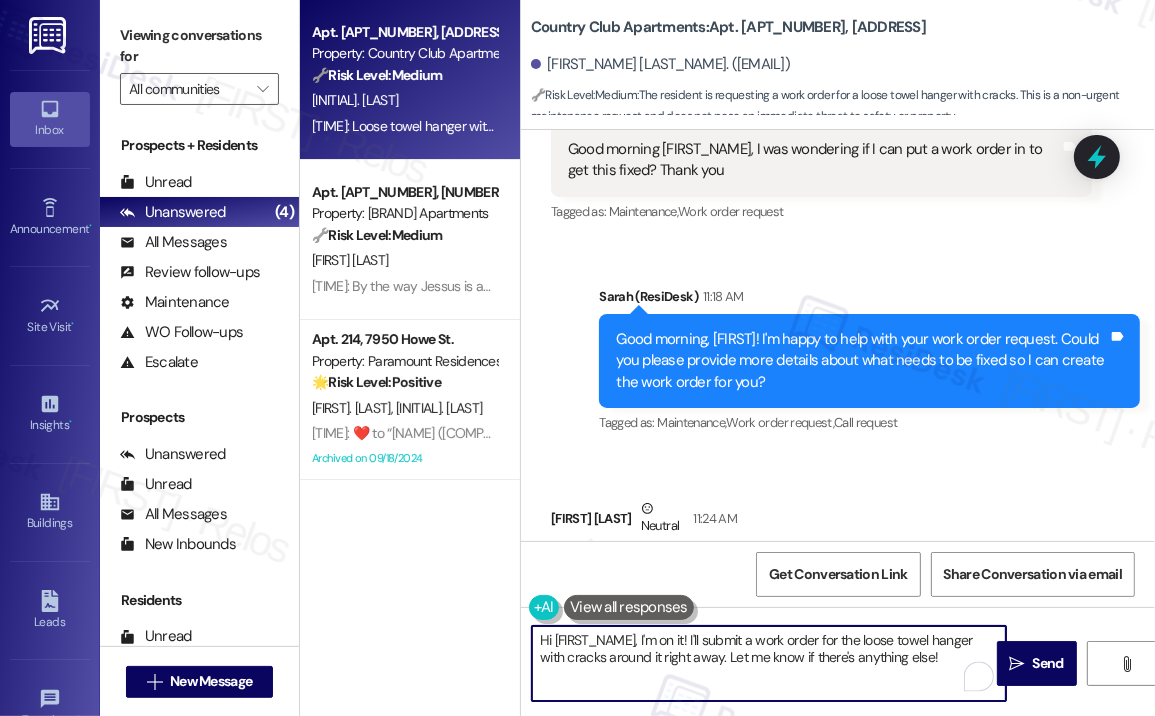 drag, startPoint x: 884, startPoint y: 656, endPoint x: 660, endPoint y: 654, distance: 224.00893 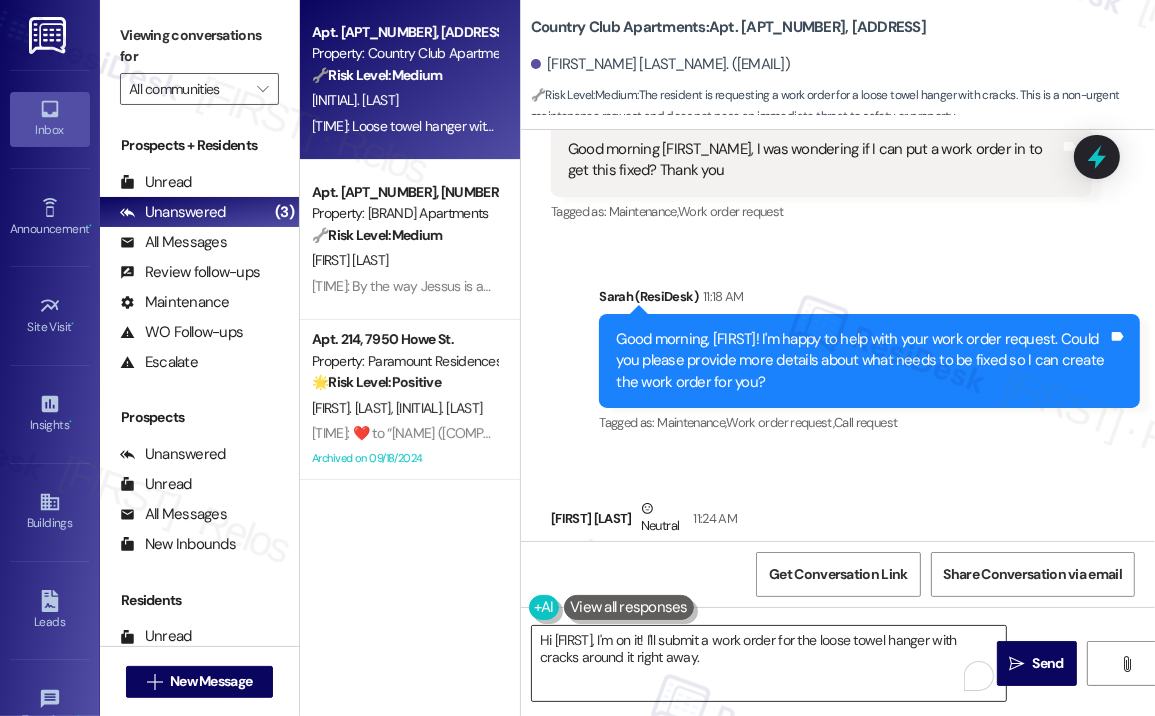 click on "Hi [FIRST], I'm on it! I'll submit a work order for the loose towel hanger with cracks around it right away." at bounding box center (769, 663) 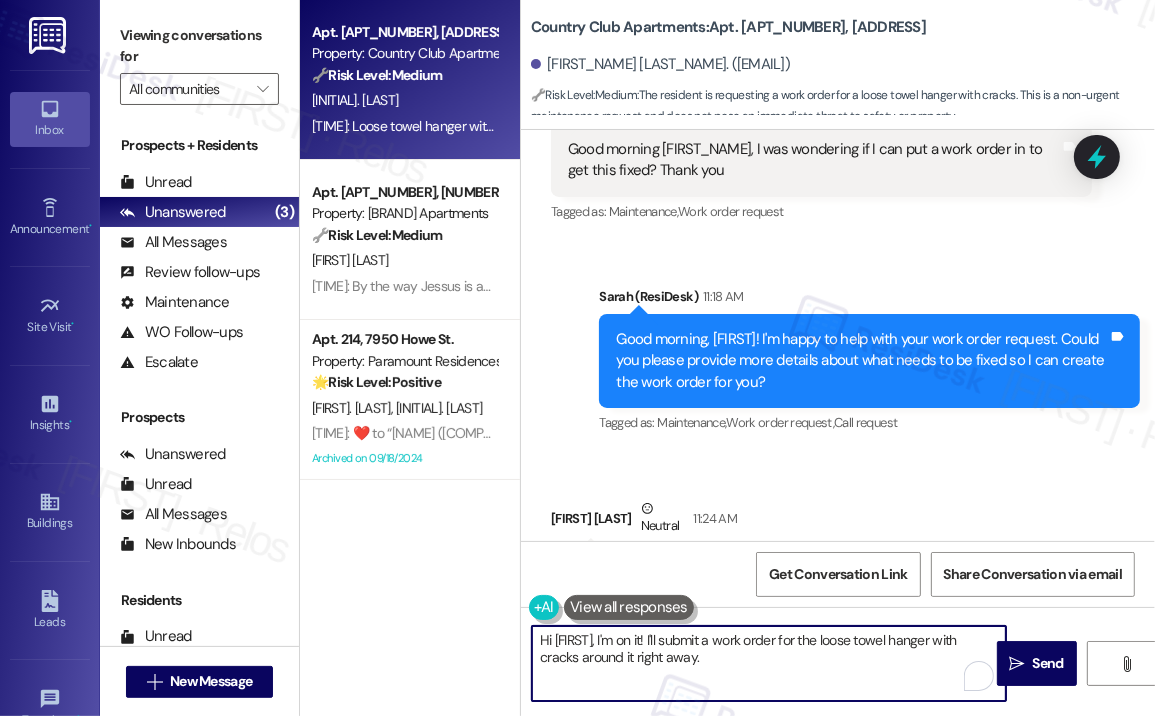 click on "Hi [FIRST], I'm on it! I'll submit a work order for the loose towel hanger with cracks around it right away." at bounding box center [769, 663] 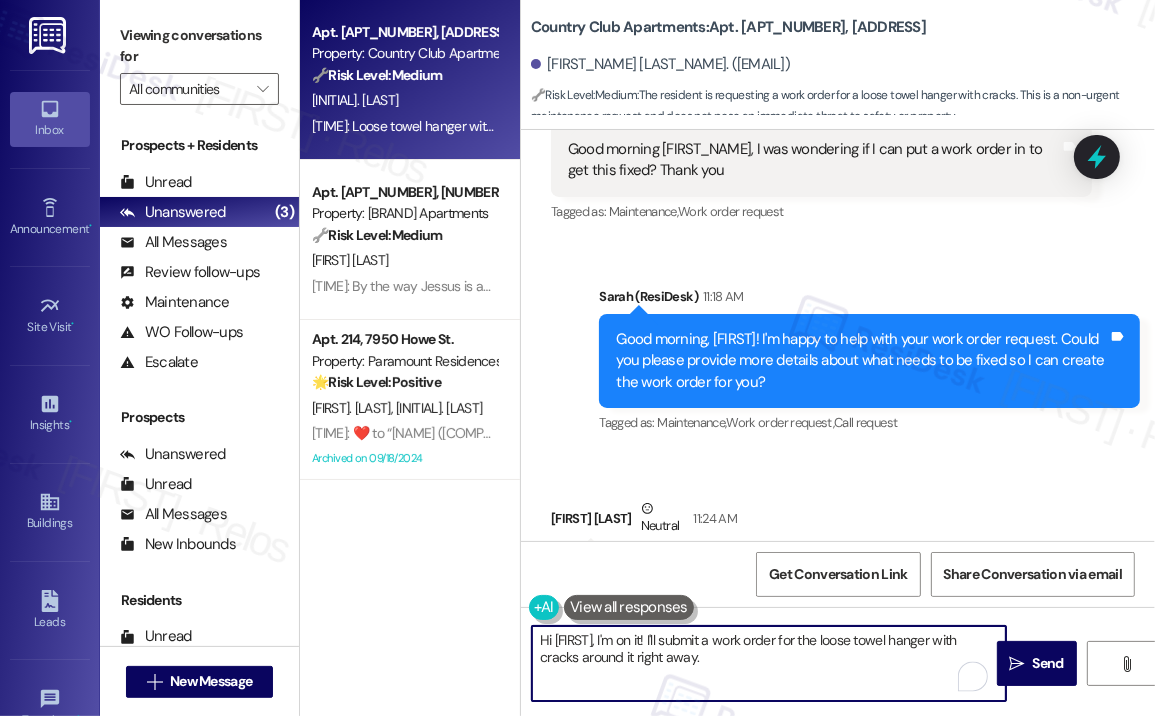 paste on "Do we have your permission to enter during your absence to address this issue? Additionally, let us know if there are any pets our maintenance team should be aware of." 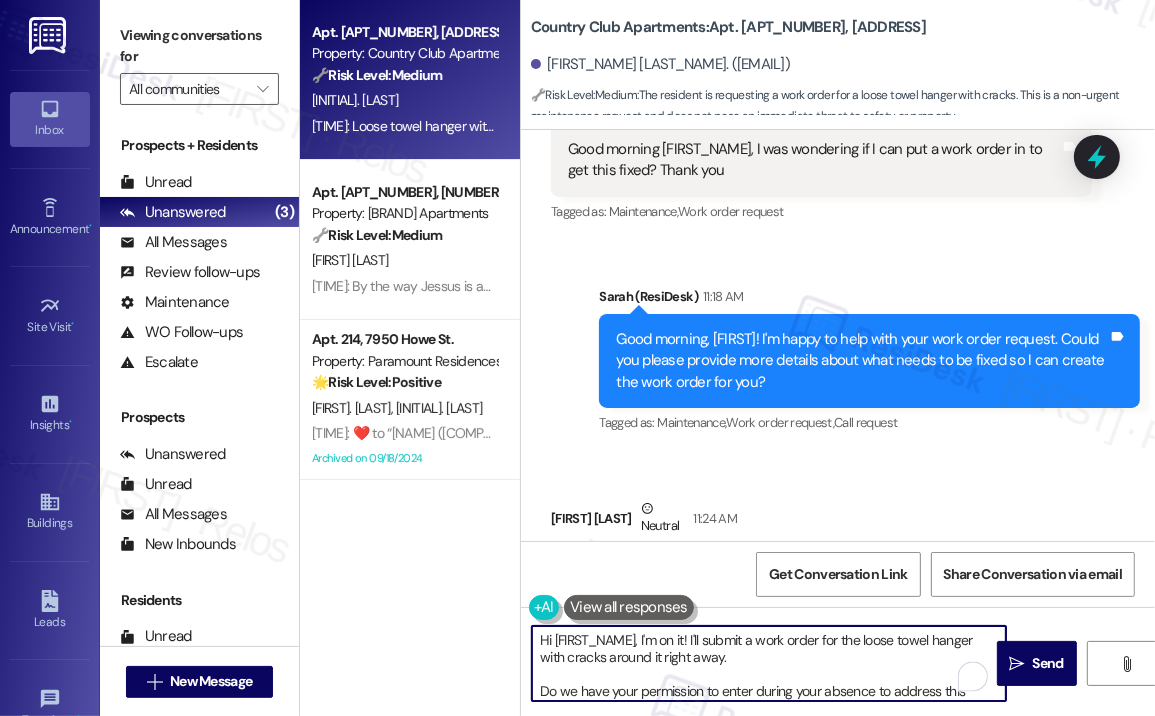 scroll, scrollTop: 33, scrollLeft: 0, axis: vertical 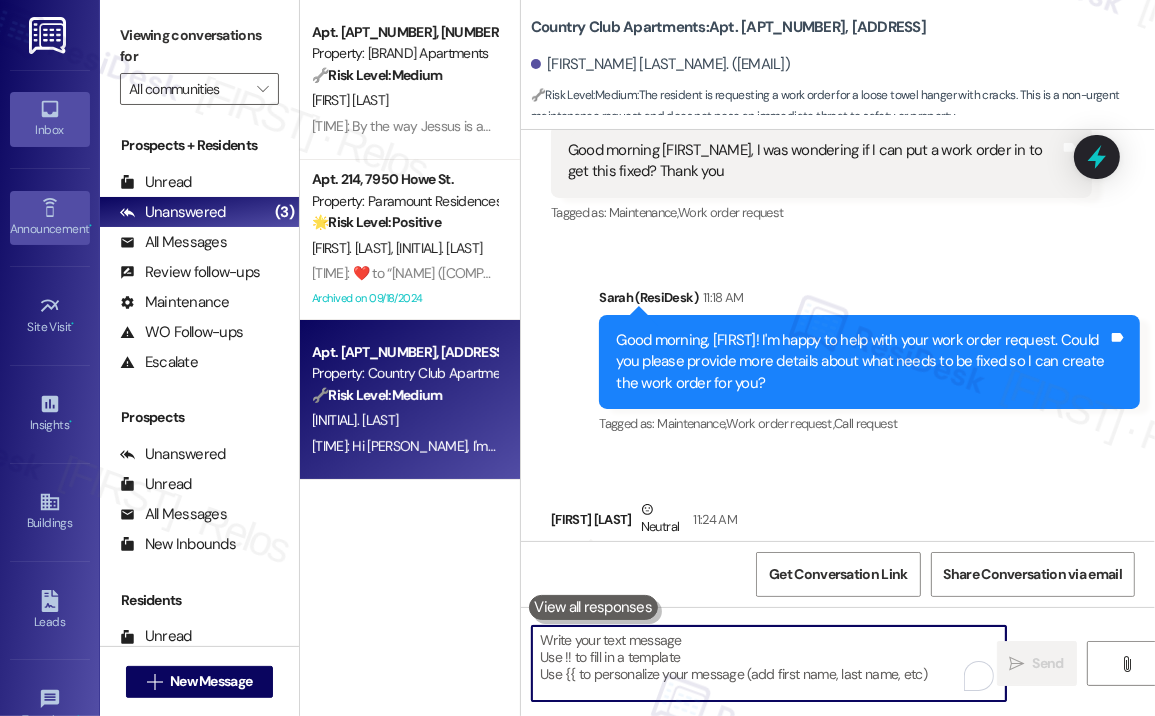 type 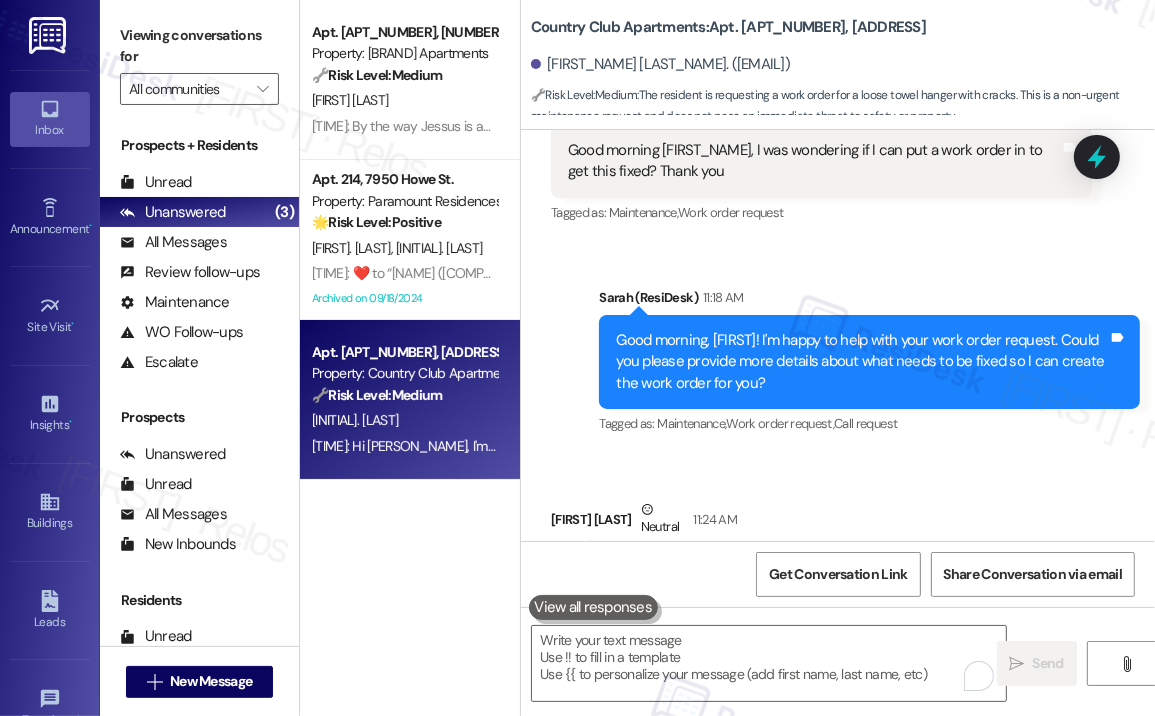 click on "Received via SMS Angie Funes Neutral [TIME] Loose towel hanger with cracks around it Tags and notes Tagged as: Maintenance request Click to highlight conversations about Maintenance request" at bounding box center [838, 549] 